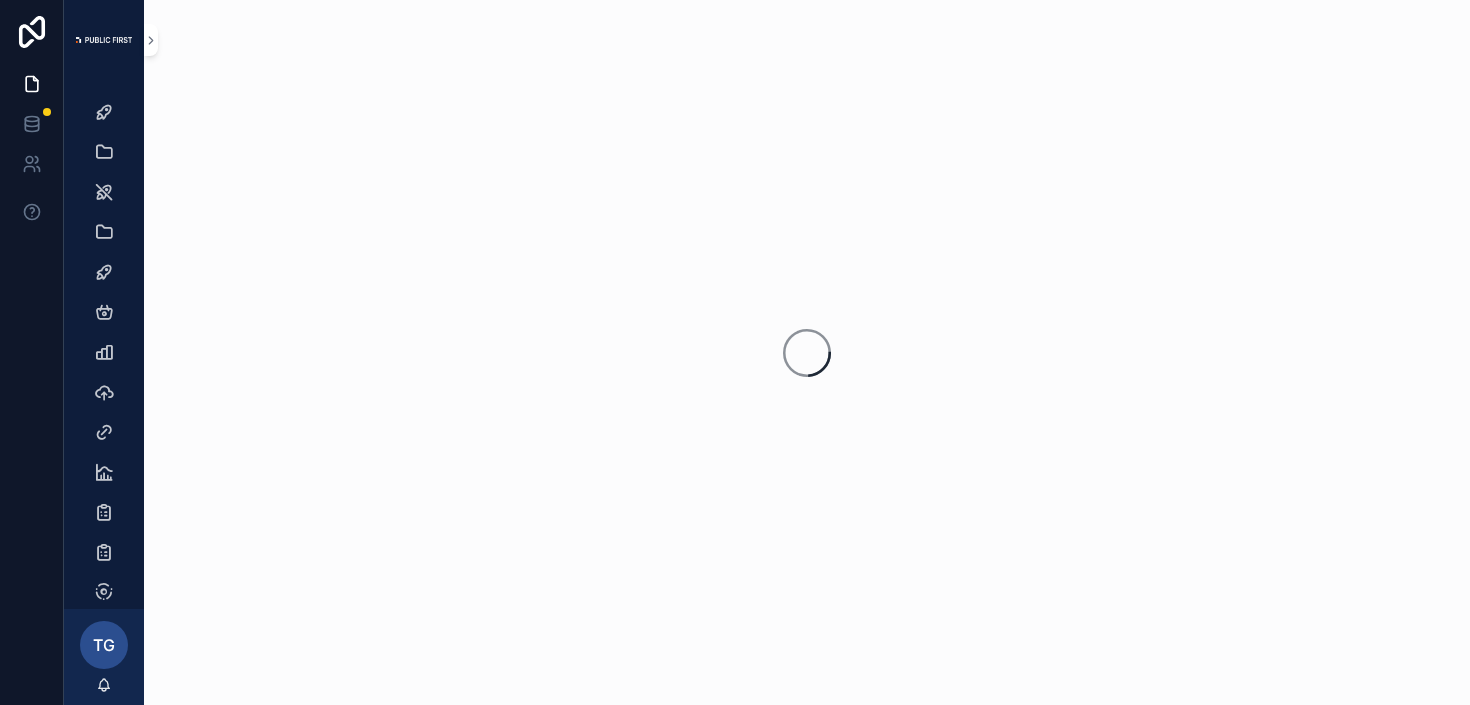 scroll, scrollTop: 0, scrollLeft: 0, axis: both 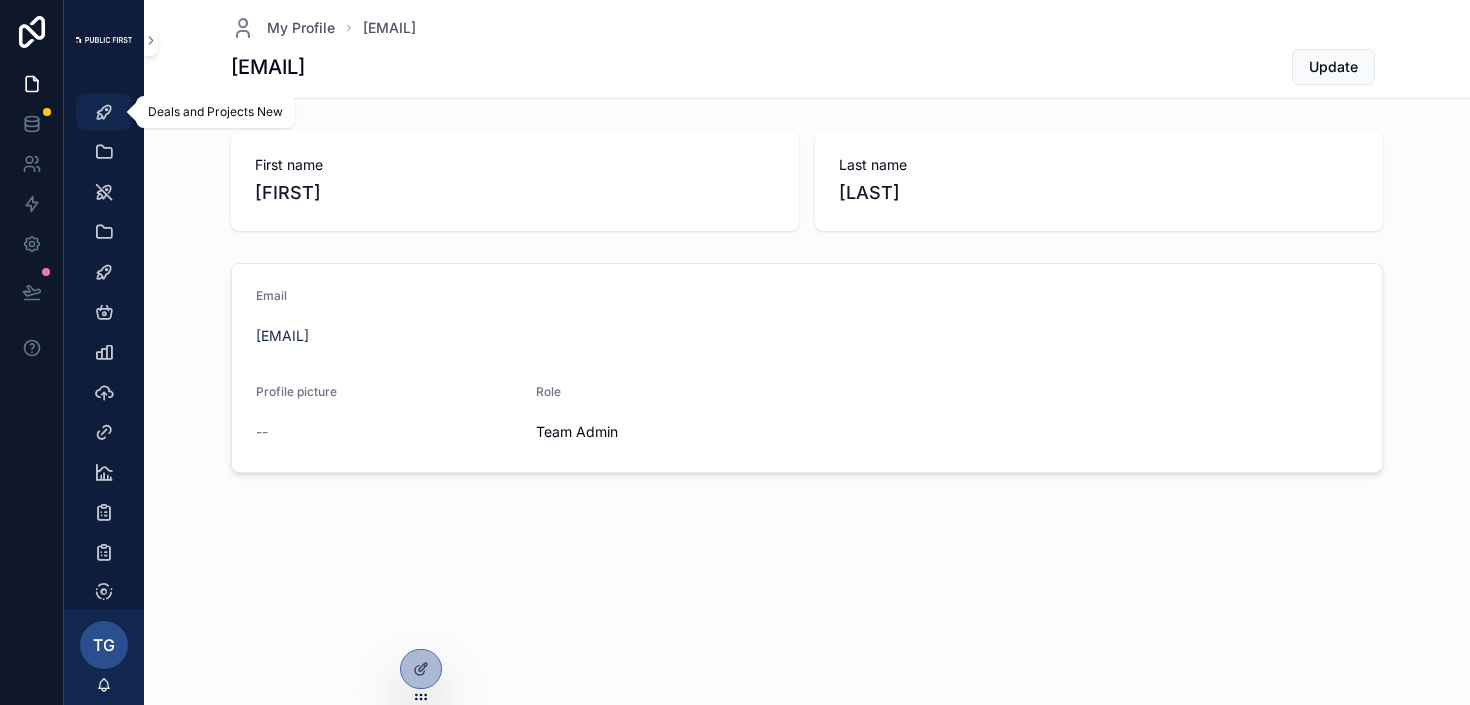 click on "Deals and Projects New" at bounding box center [104, 112] 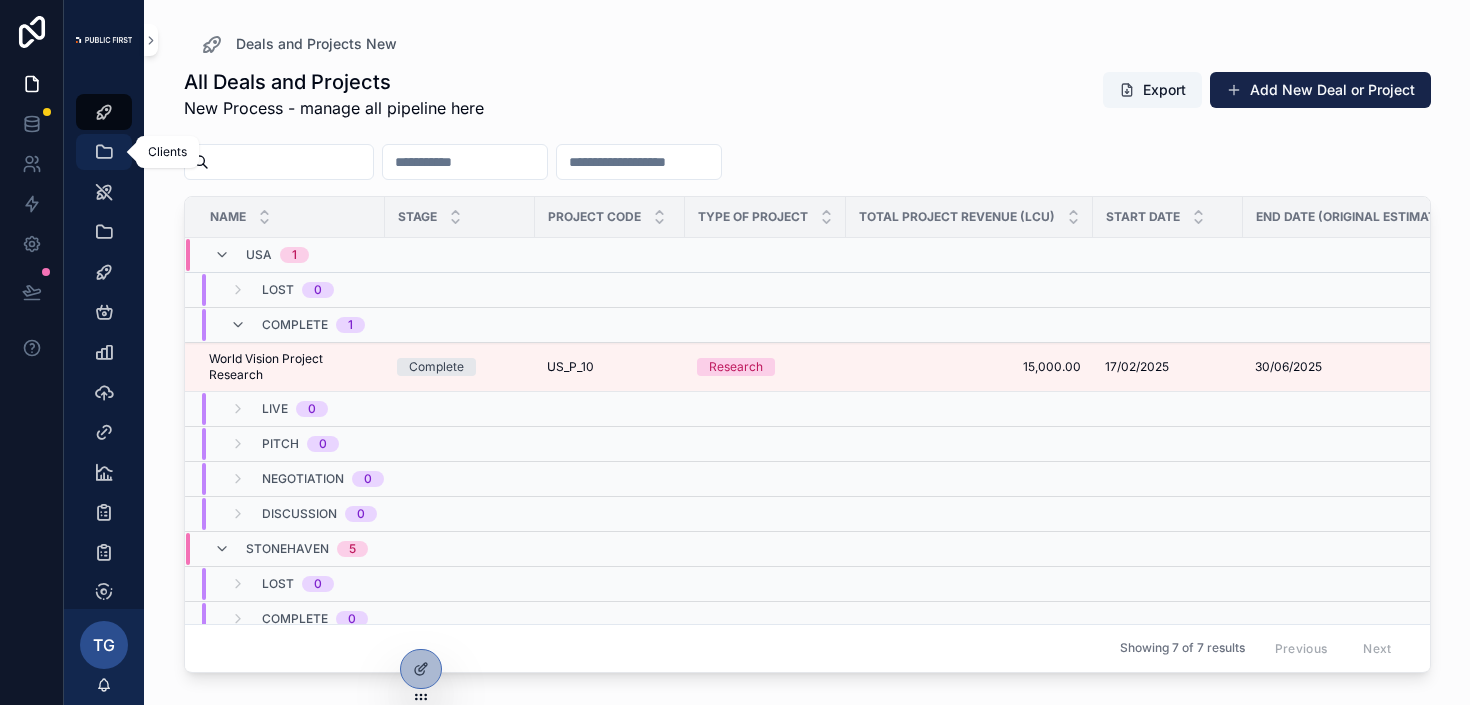 click at bounding box center [104, 152] 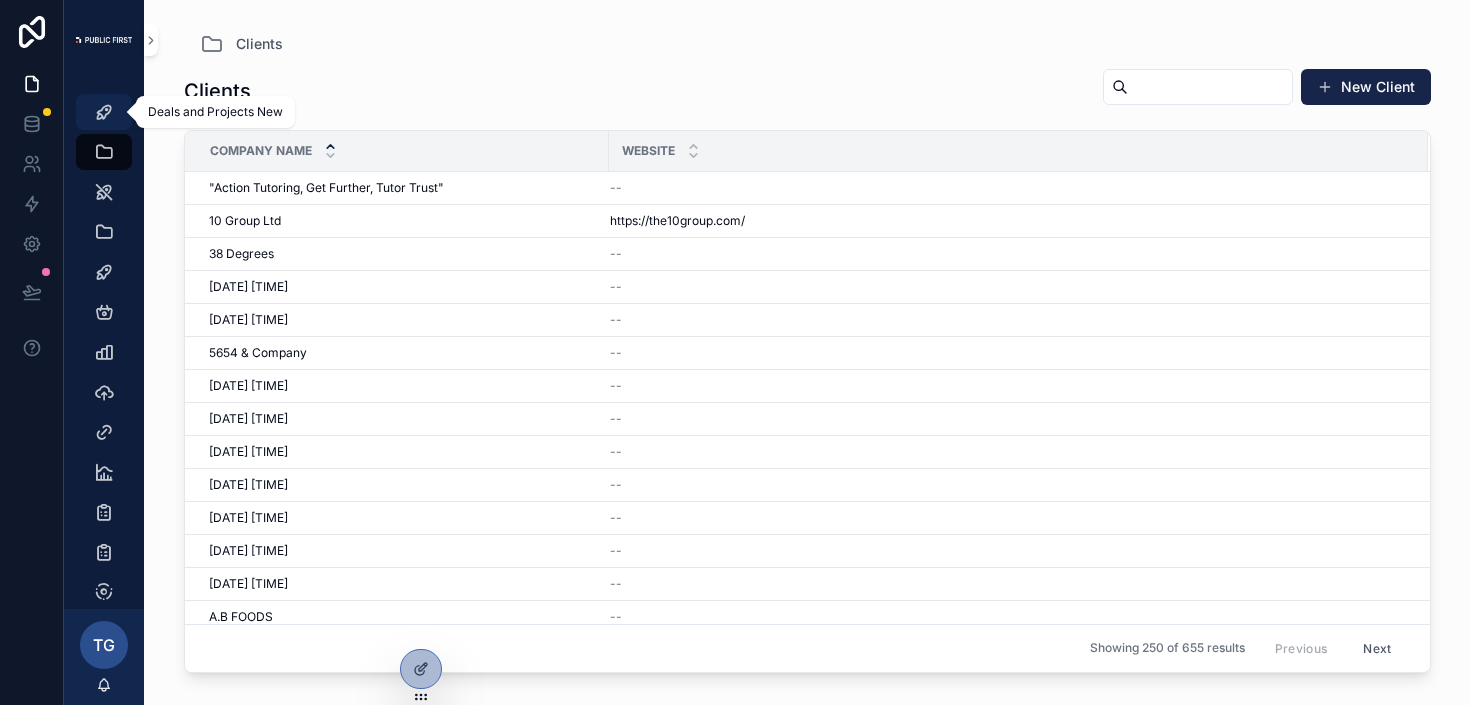 click at bounding box center (104, 112) 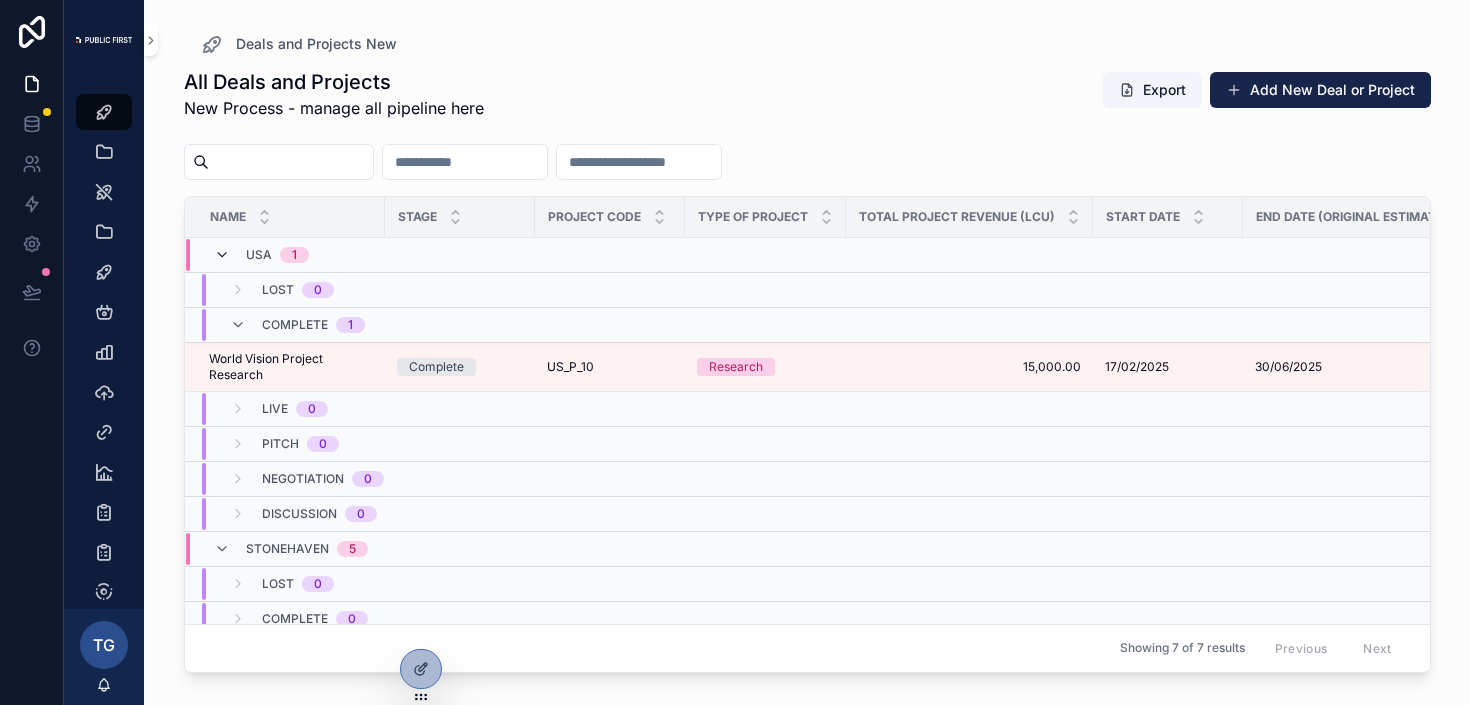 click at bounding box center (222, 255) 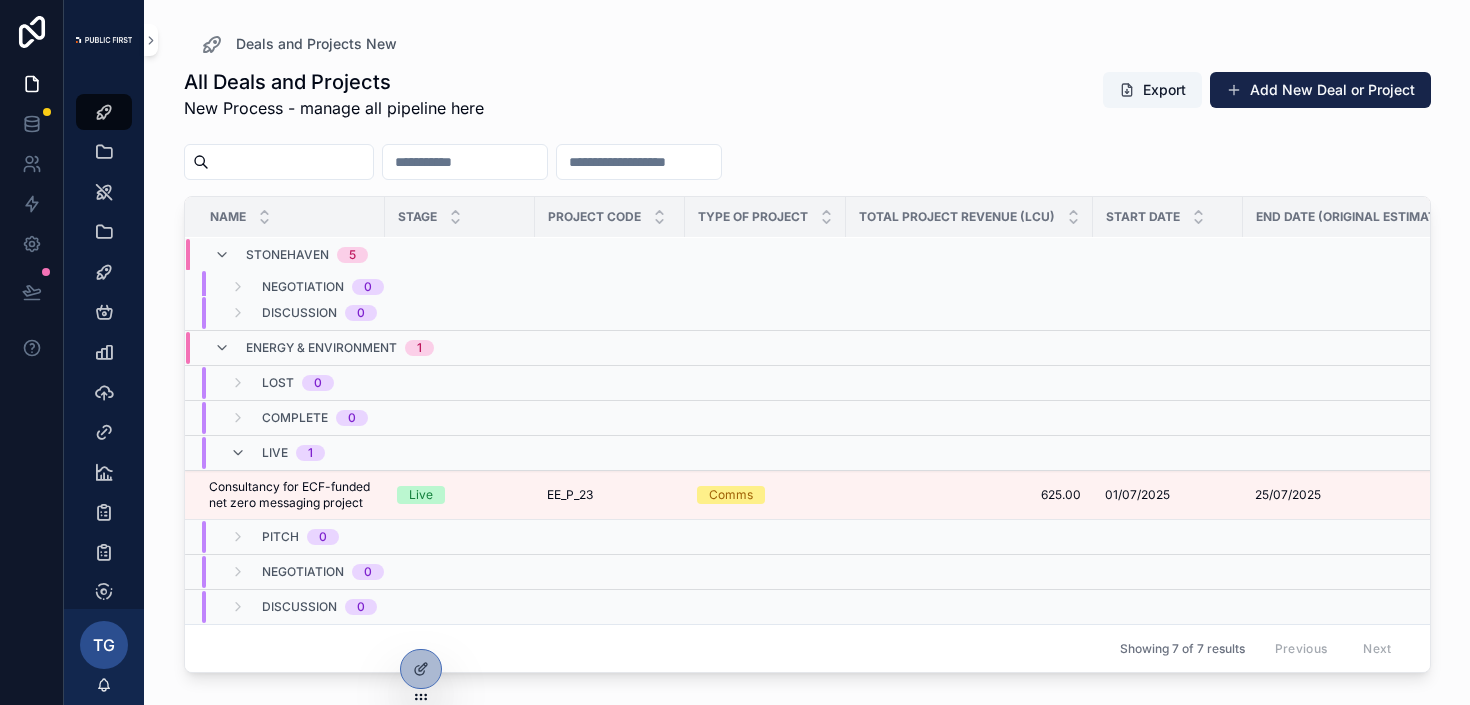 scroll, scrollTop: 389, scrollLeft: 0, axis: vertical 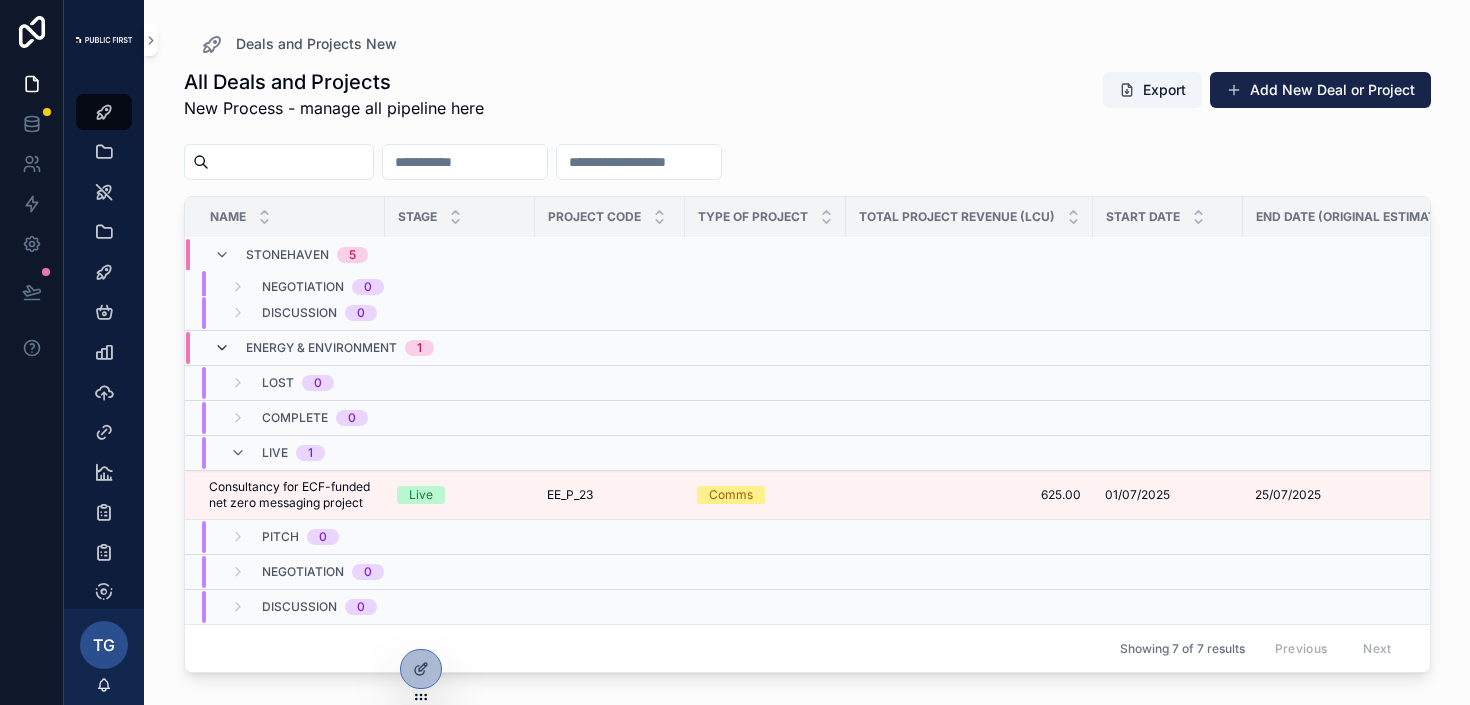 click at bounding box center [222, 348] 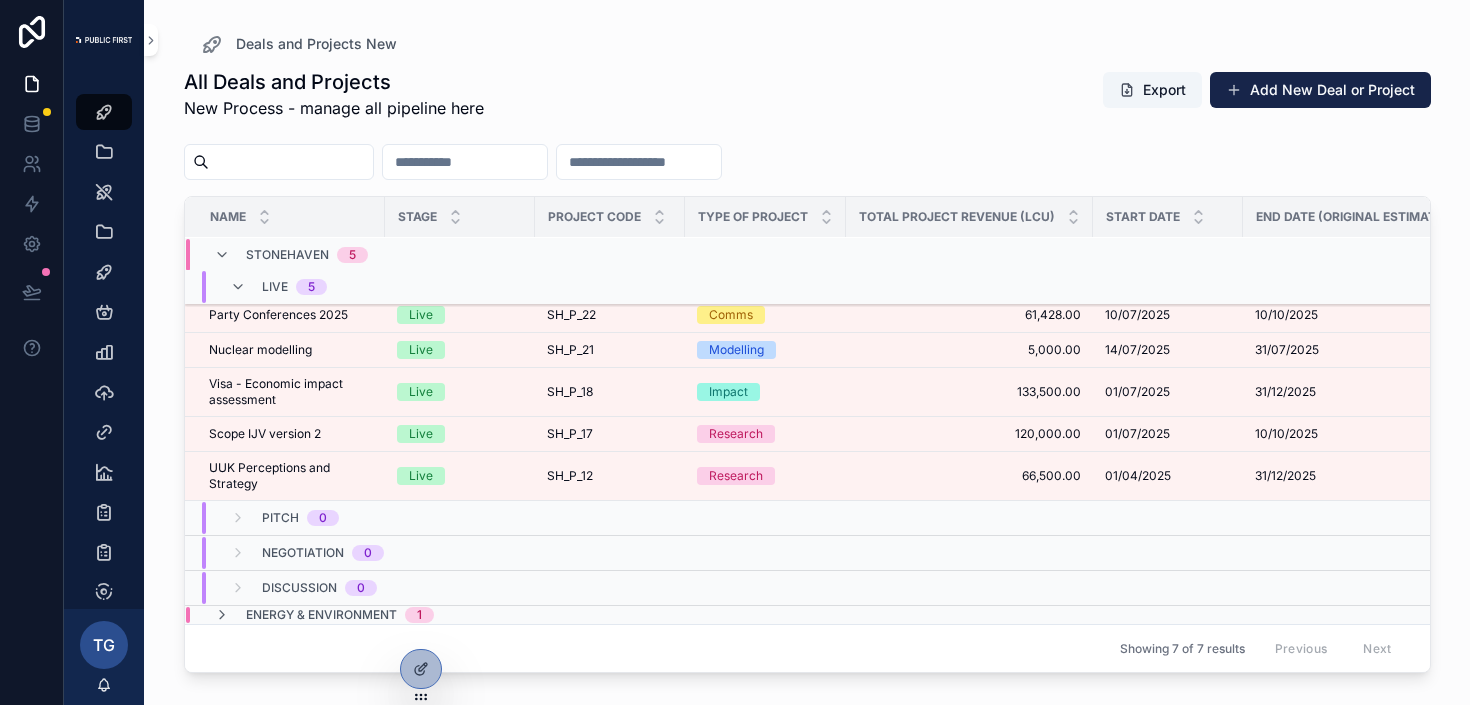 scroll, scrollTop: 114, scrollLeft: 0, axis: vertical 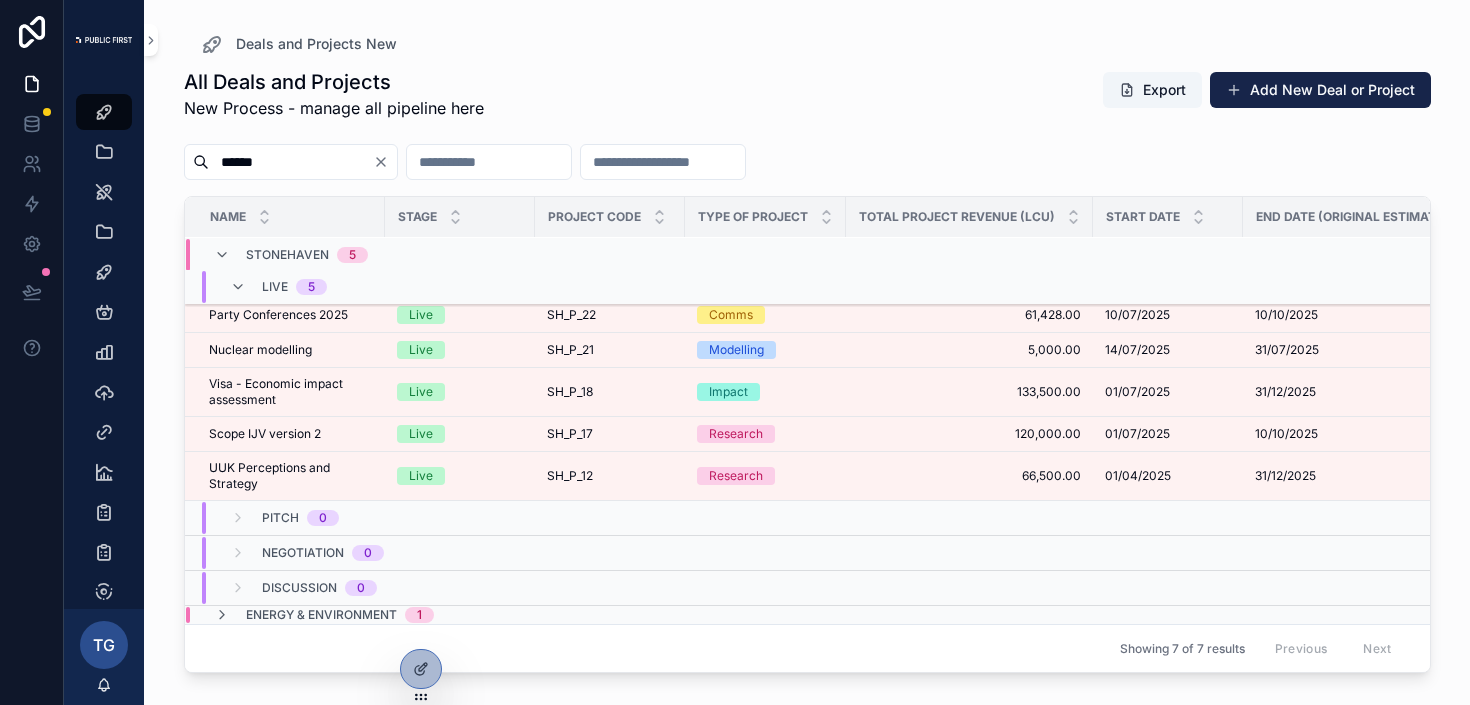 type on "******" 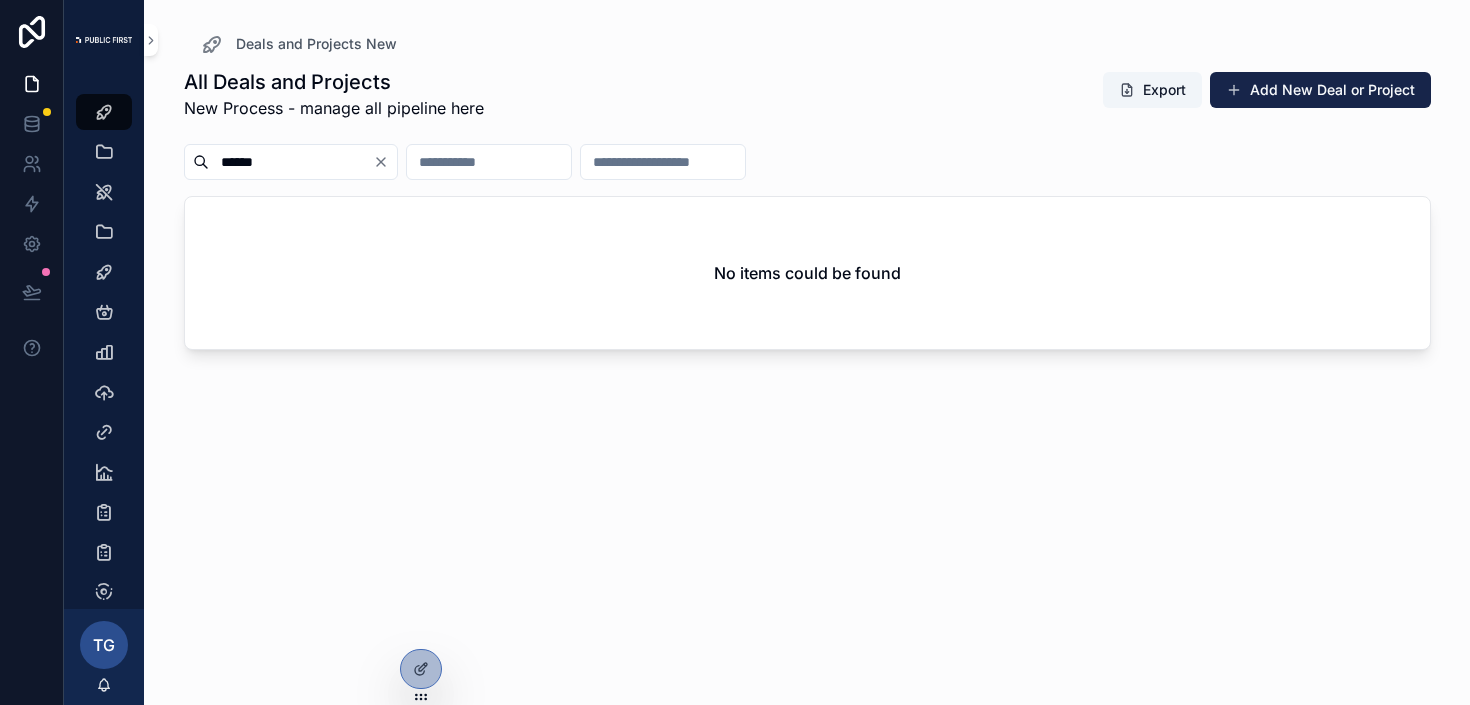 click on "All Deals and Projects" at bounding box center (334, 82) 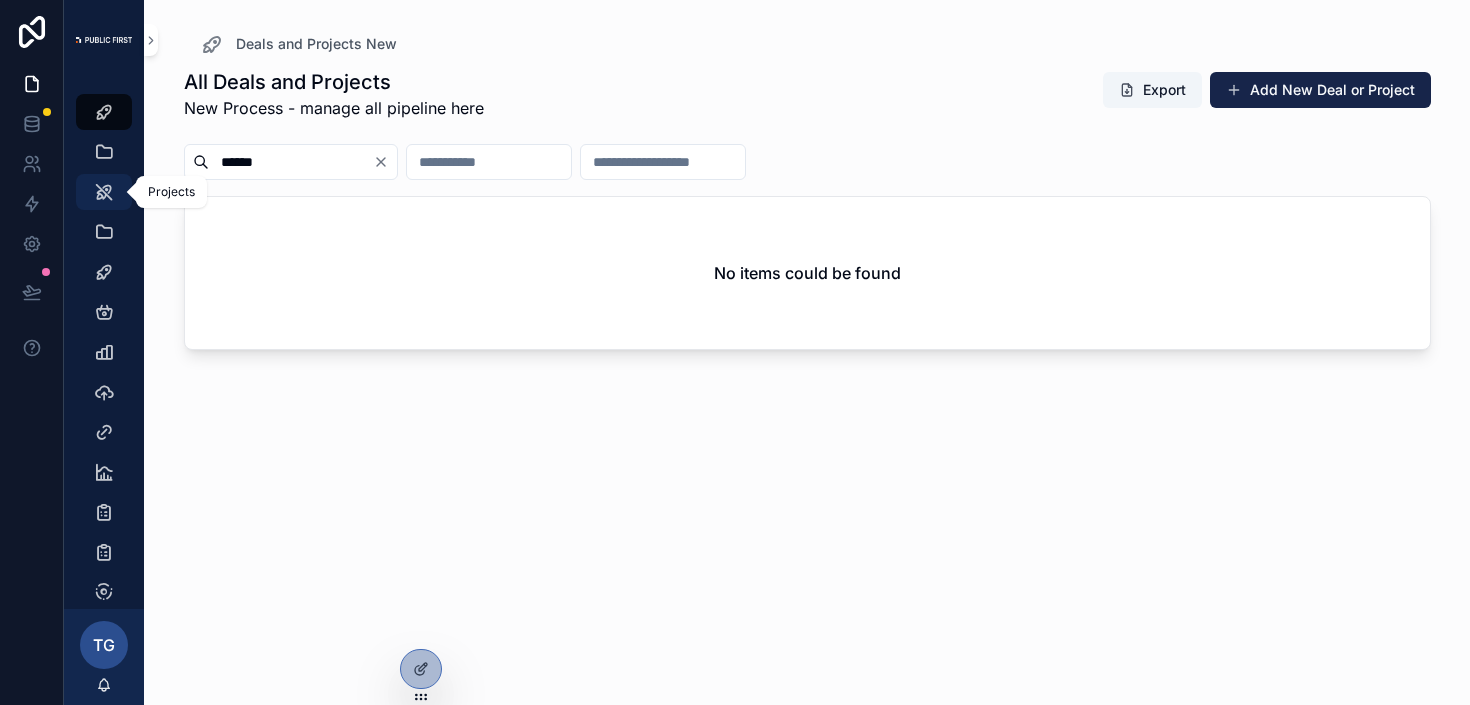 click at bounding box center [104, 192] 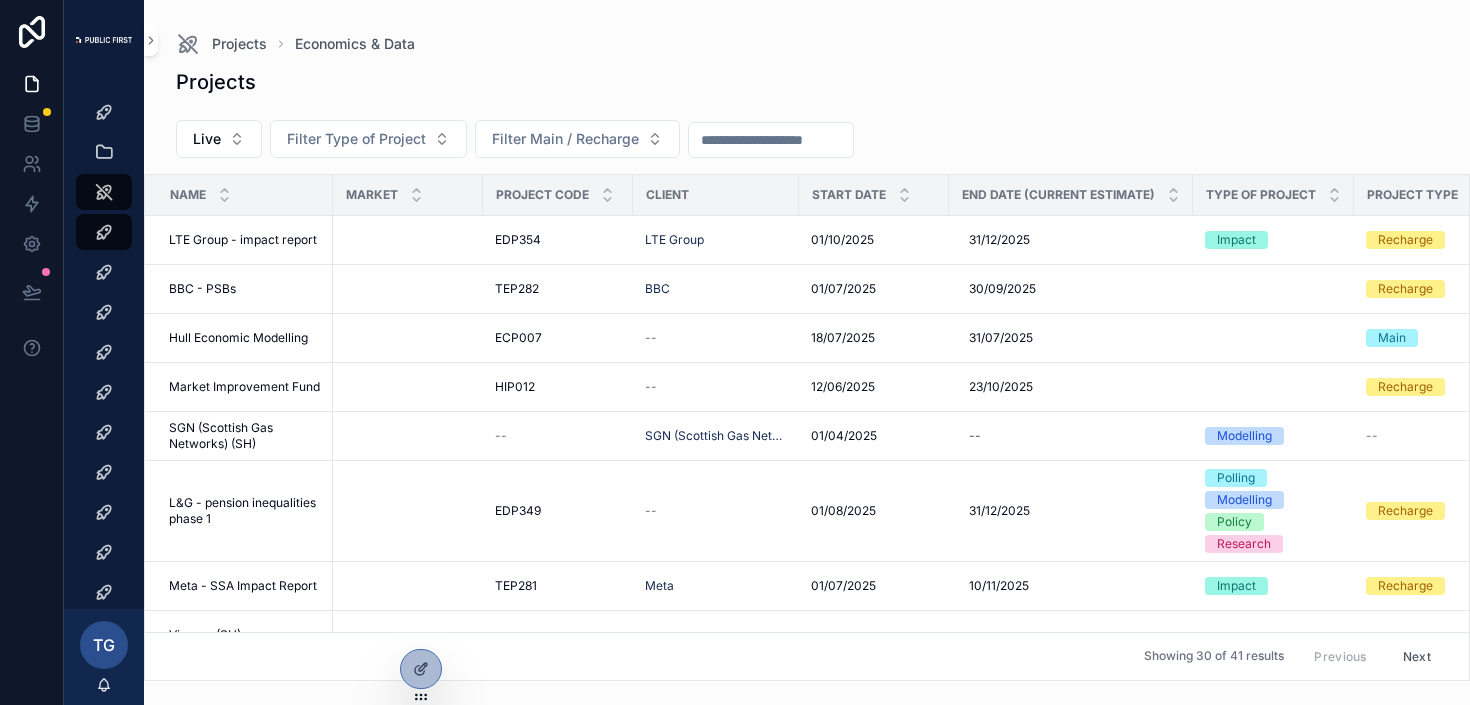 click at bounding box center (771, 140) 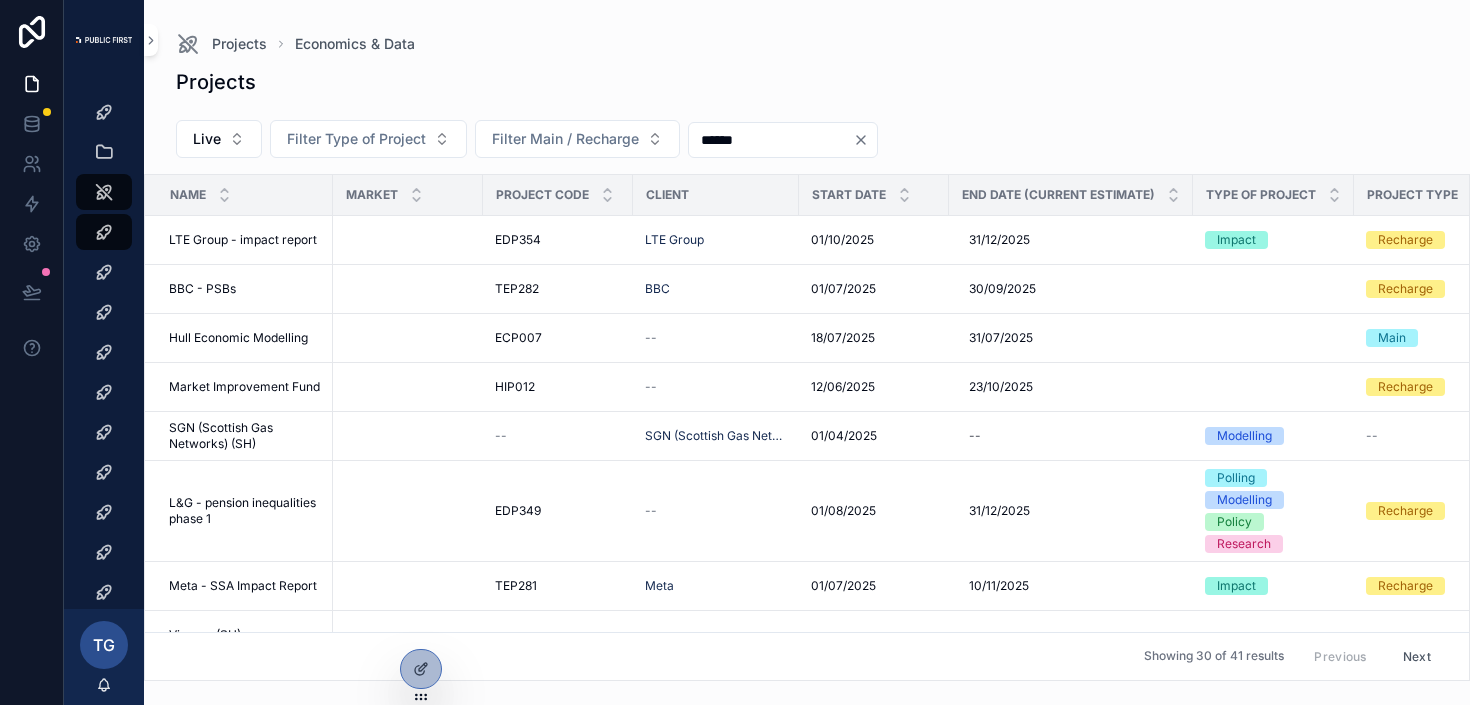 type on "******" 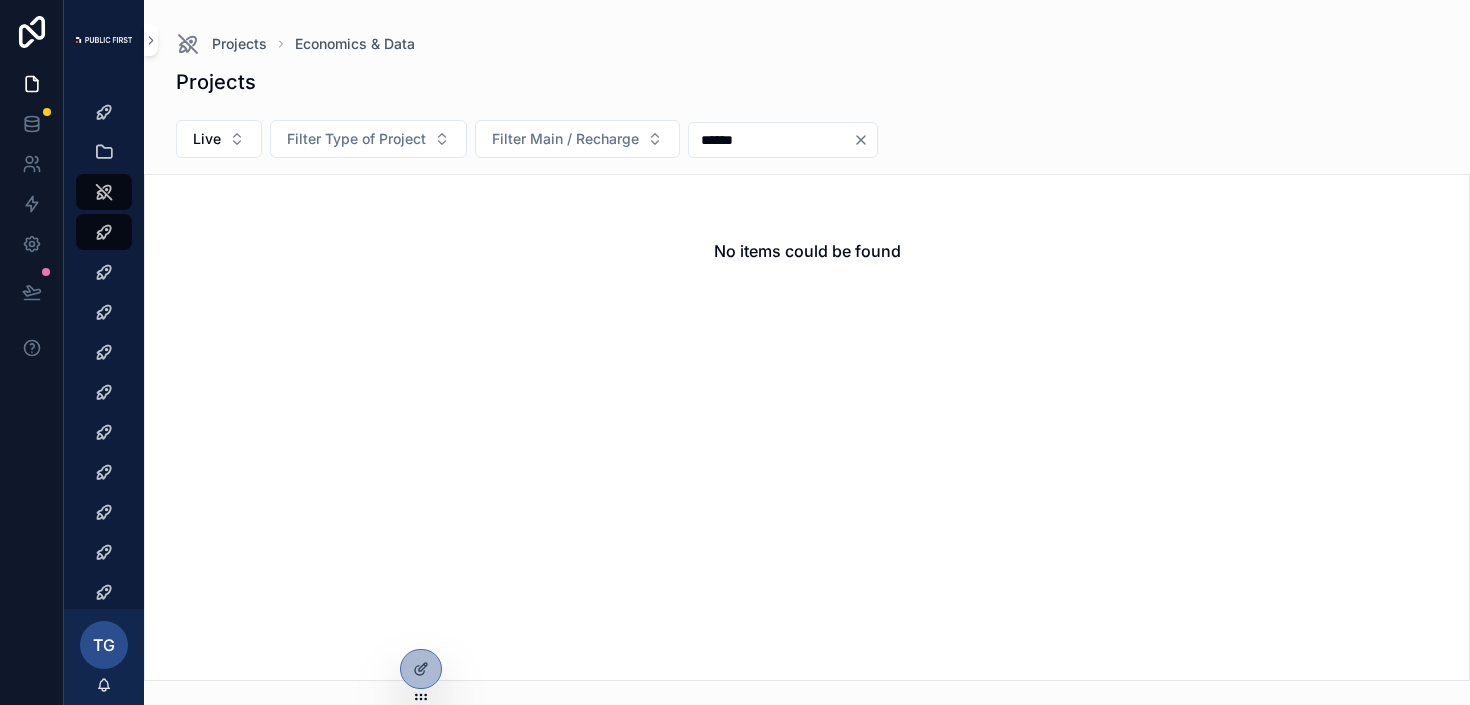 click 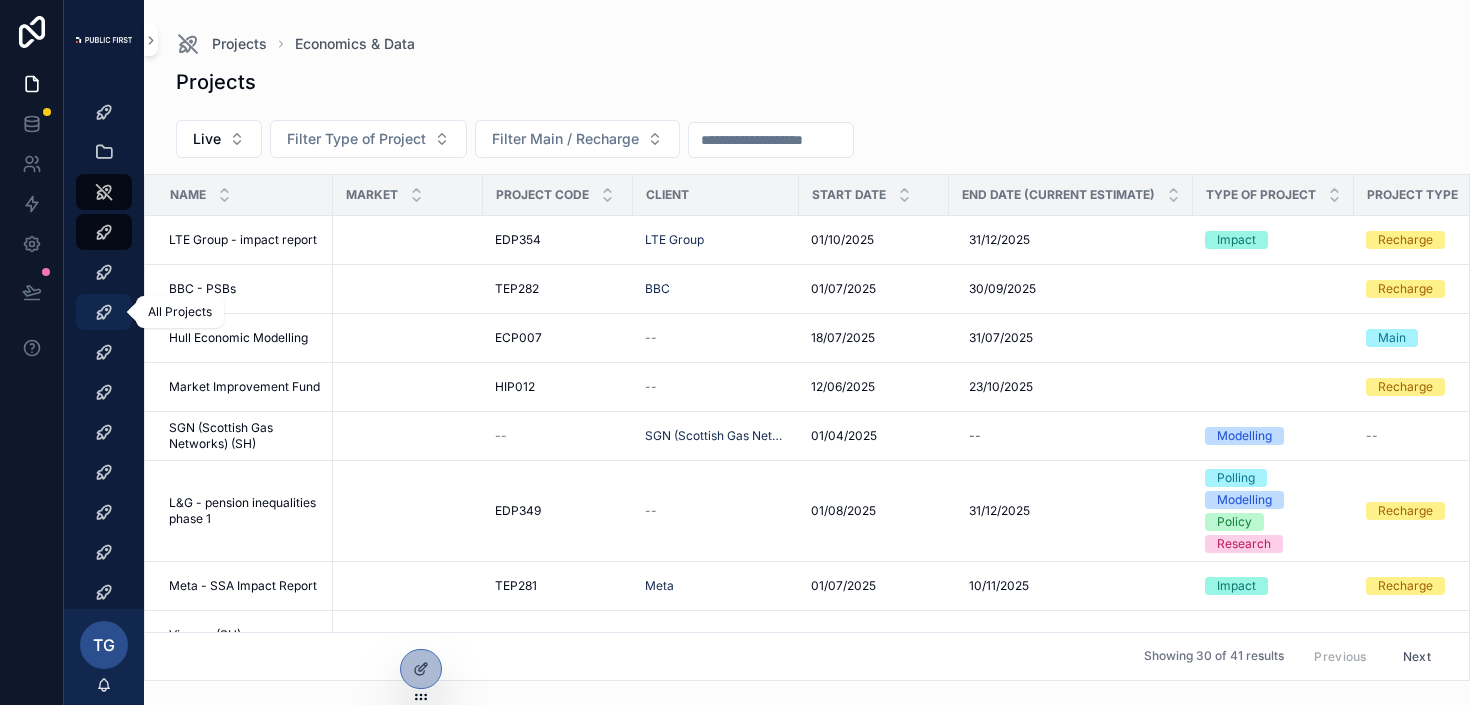 click at bounding box center (104, 312) 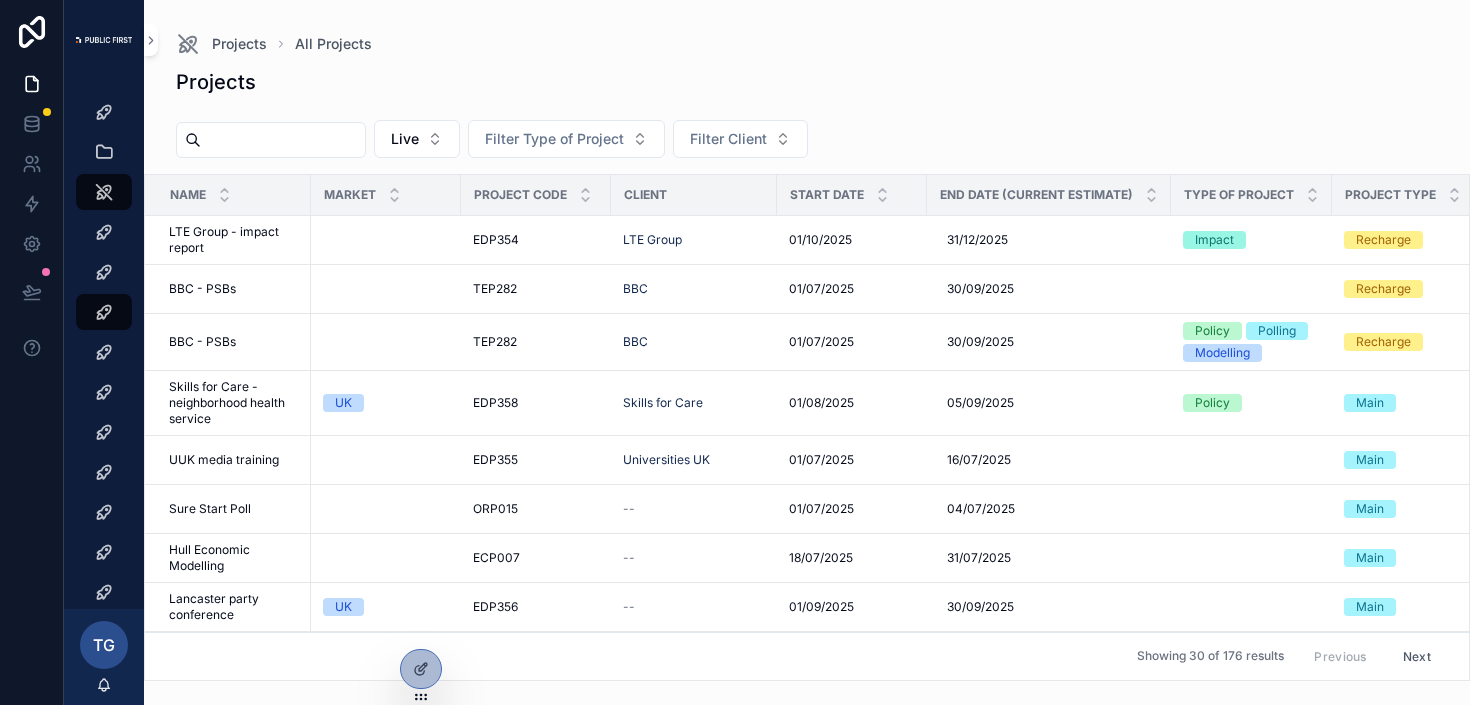 click at bounding box center (283, 140) 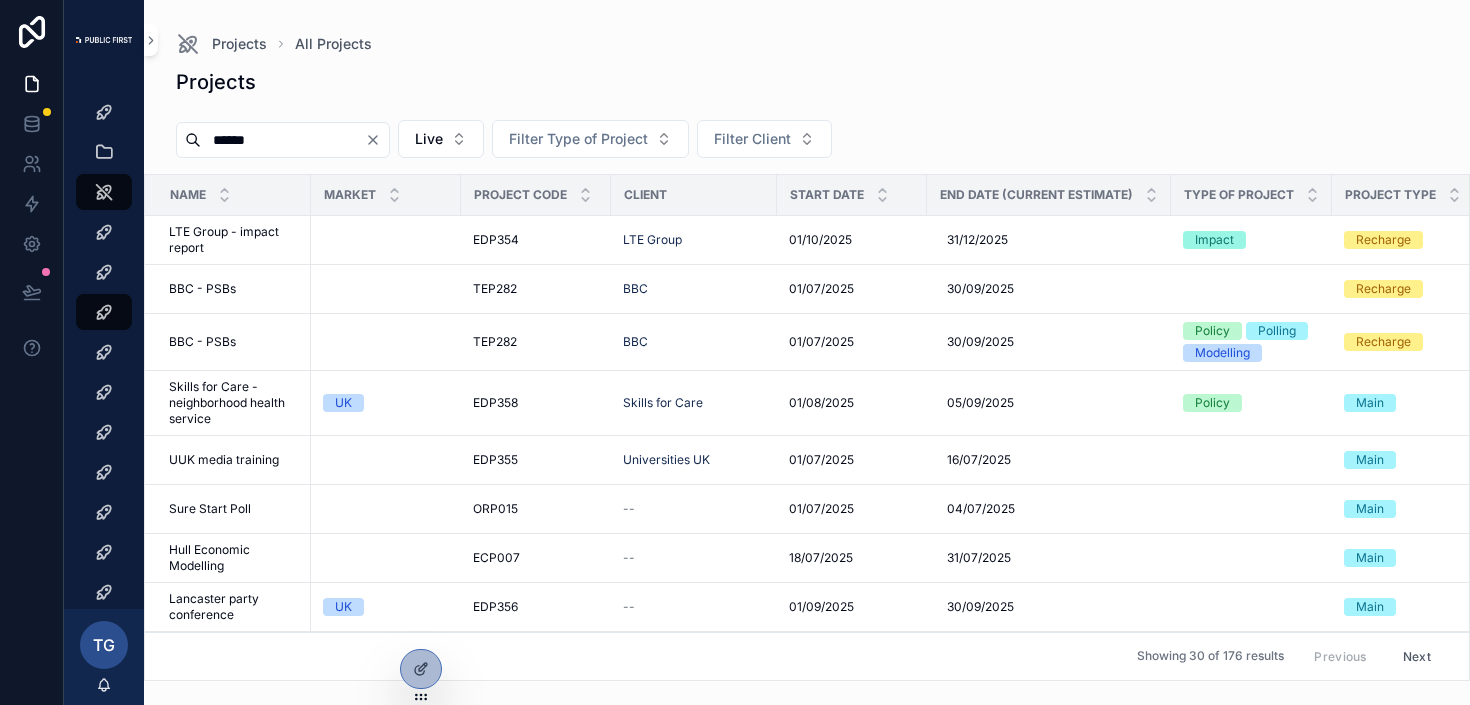 type on "******" 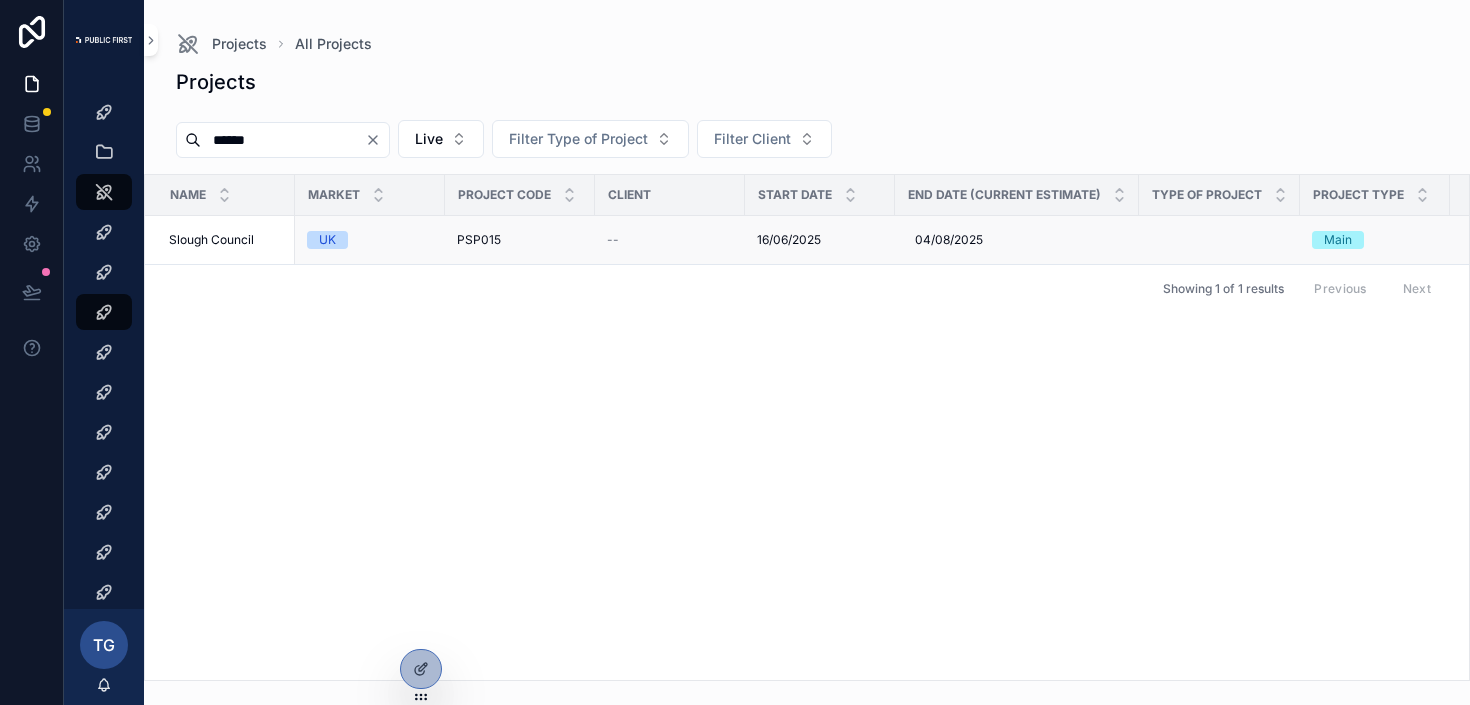 click on "Slough Council" at bounding box center (211, 240) 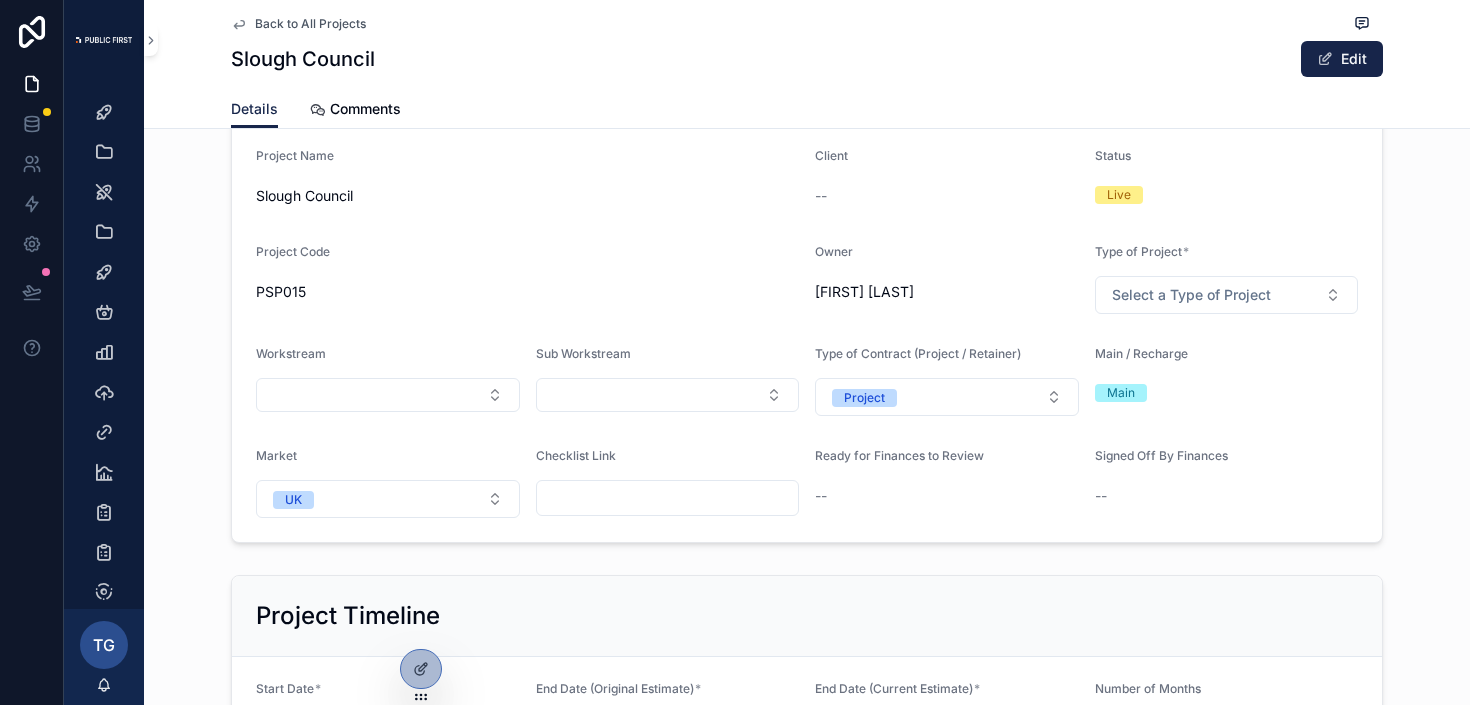scroll, scrollTop: 178, scrollLeft: 0, axis: vertical 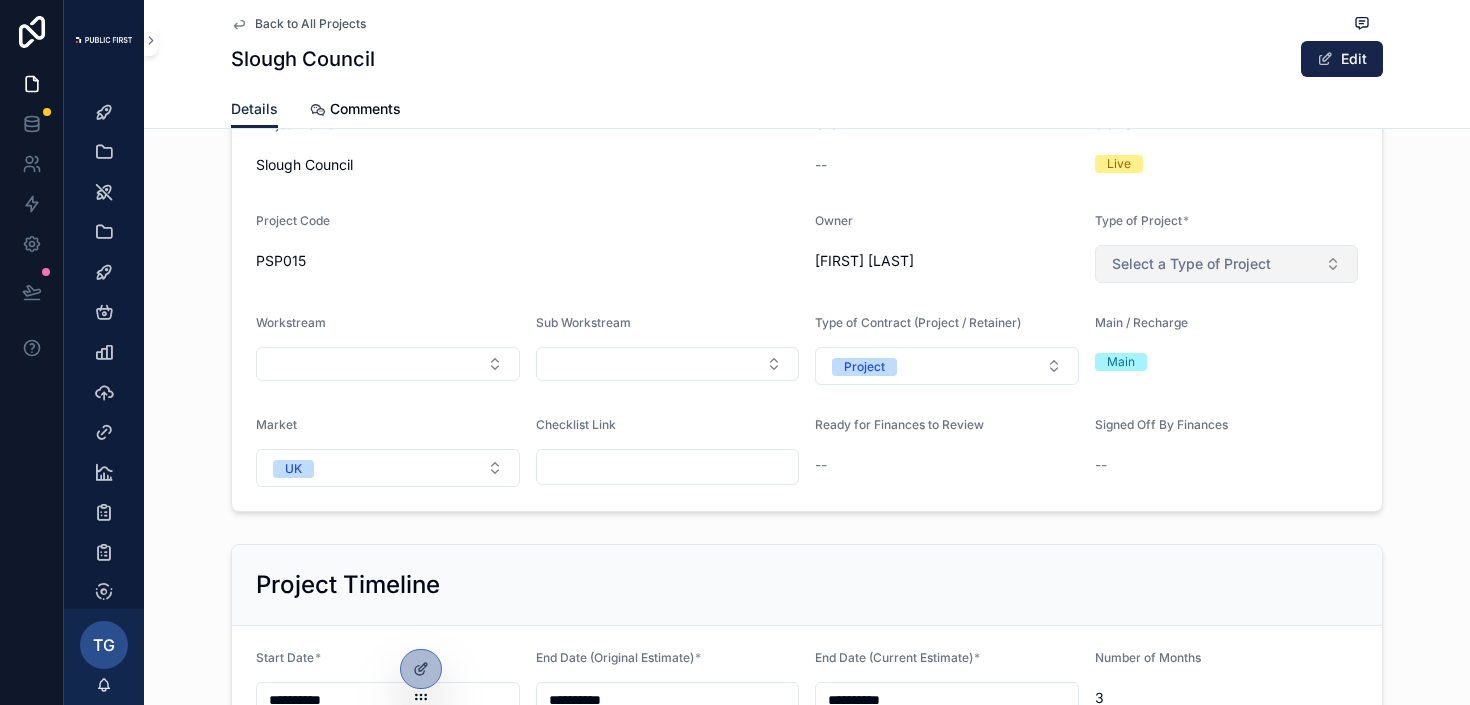 click on "Select a Type of Project" at bounding box center [1191, 264] 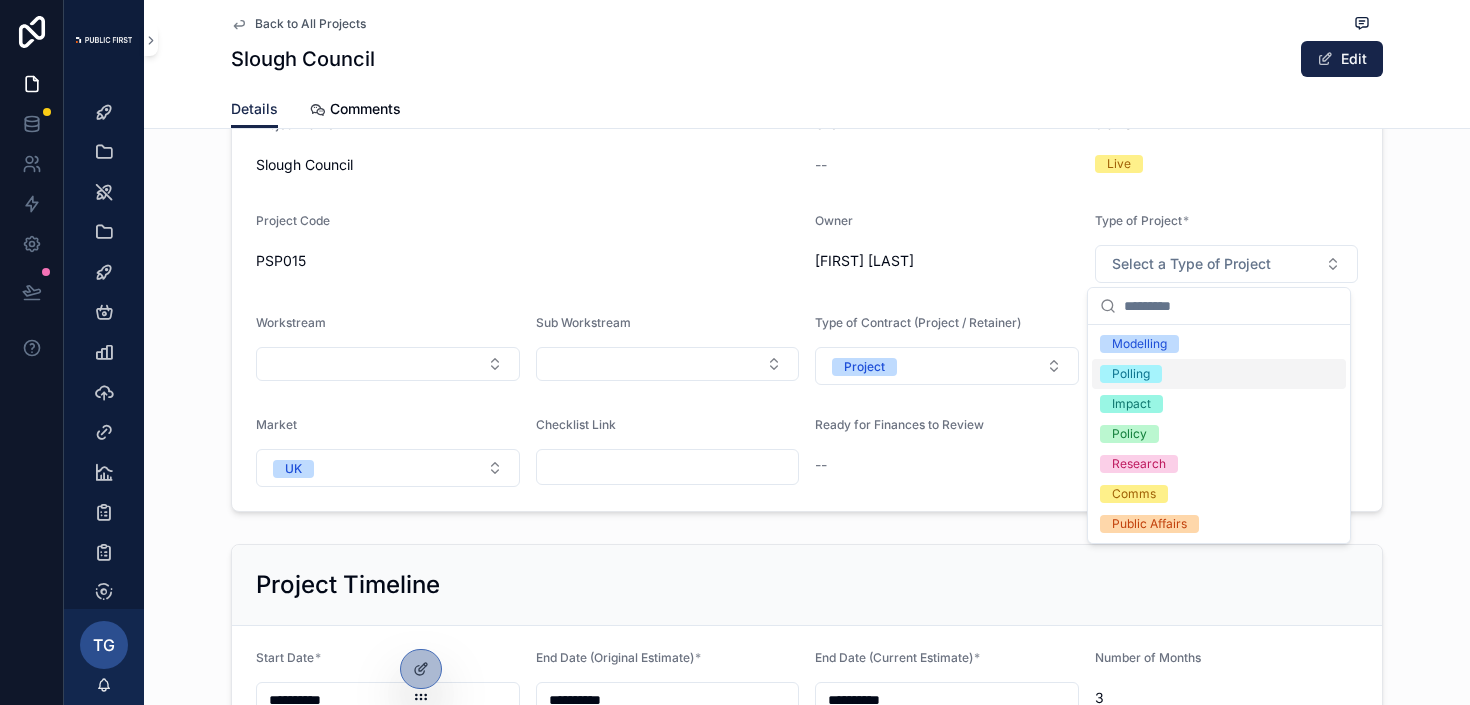 click on "Polling" at bounding box center (1131, 374) 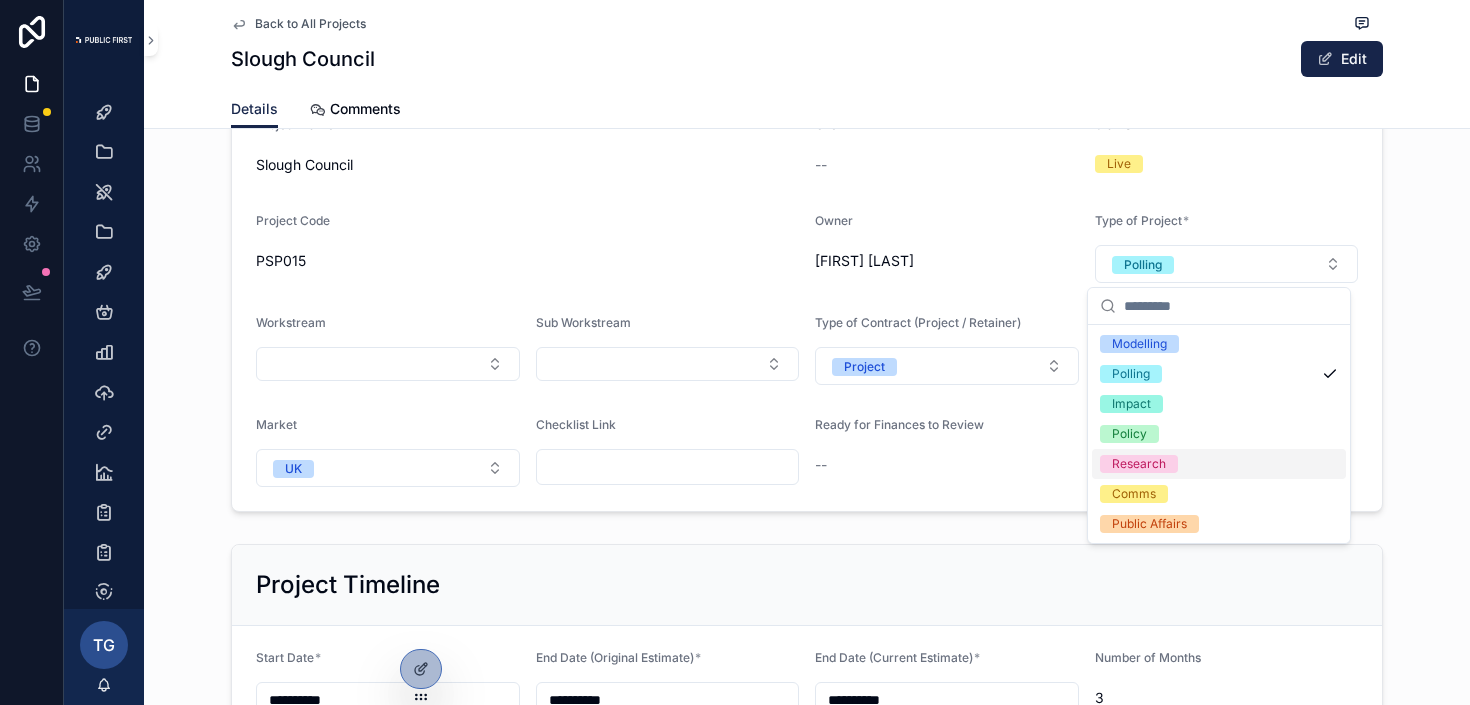 click on "Research" at bounding box center [1139, 464] 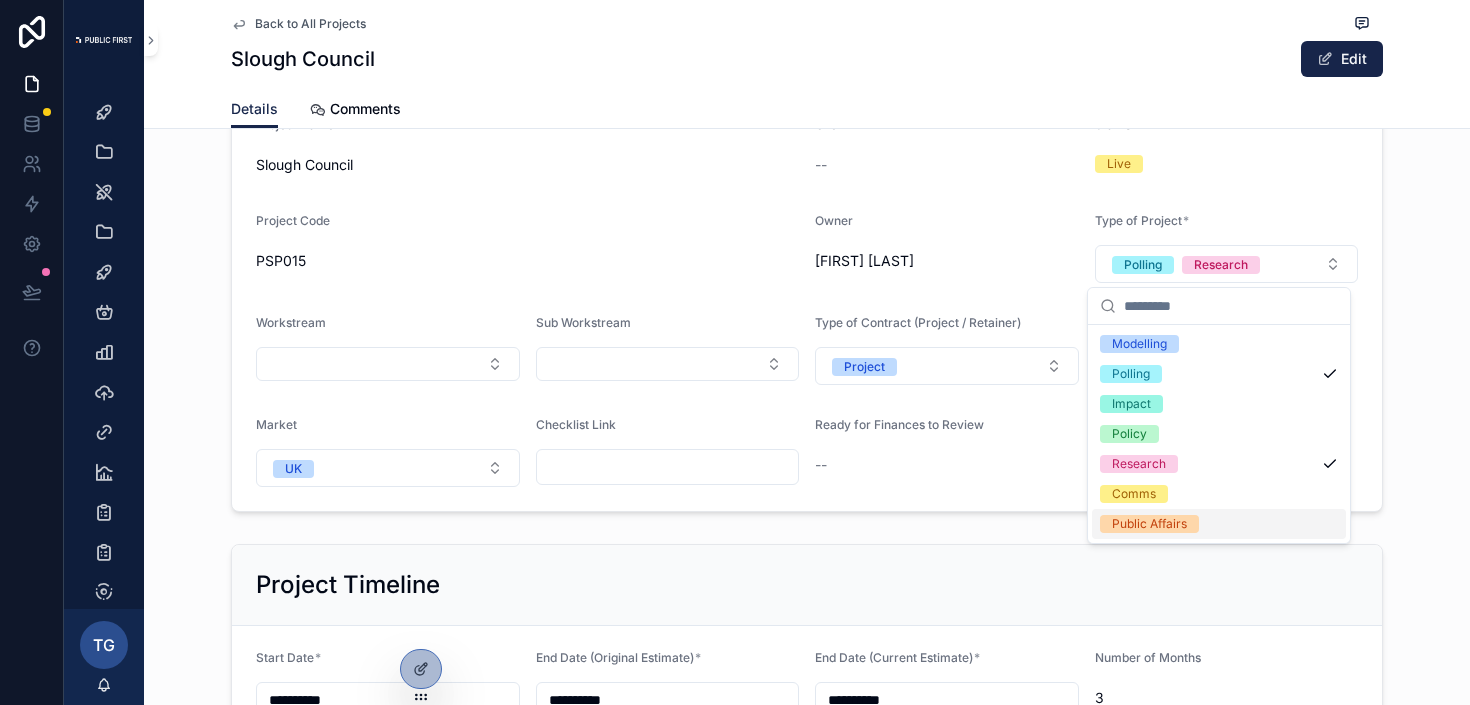 click on "Project Timeline" at bounding box center [807, 585] 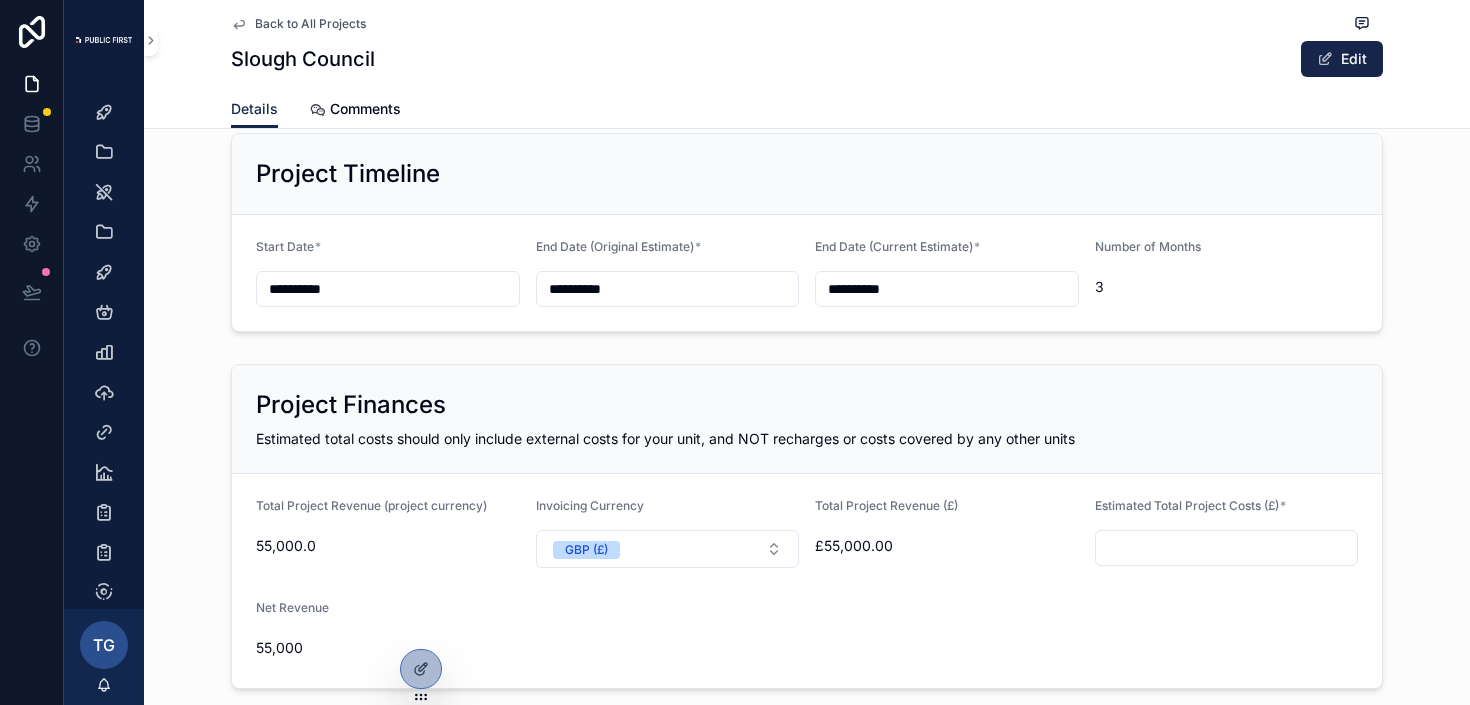 scroll, scrollTop: 590, scrollLeft: 0, axis: vertical 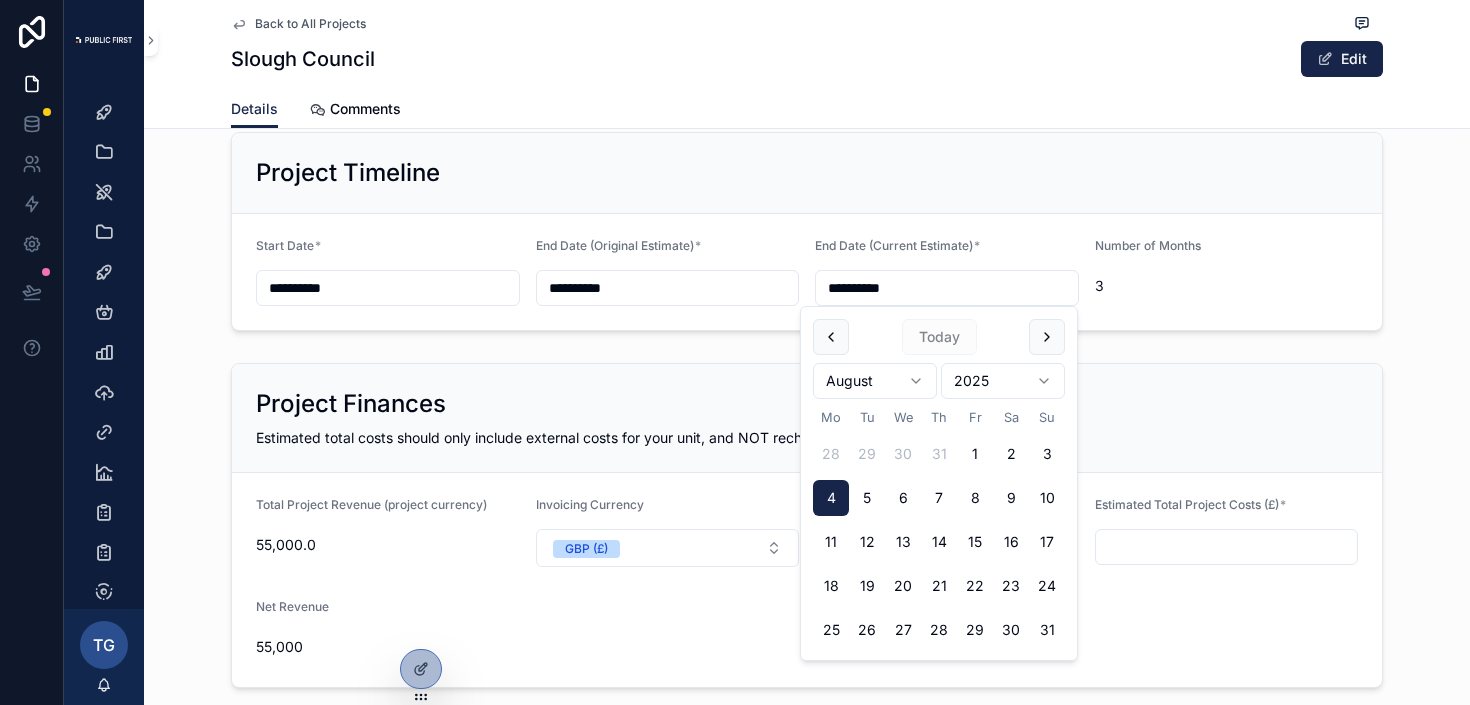 click on "**********" at bounding box center [947, 288] 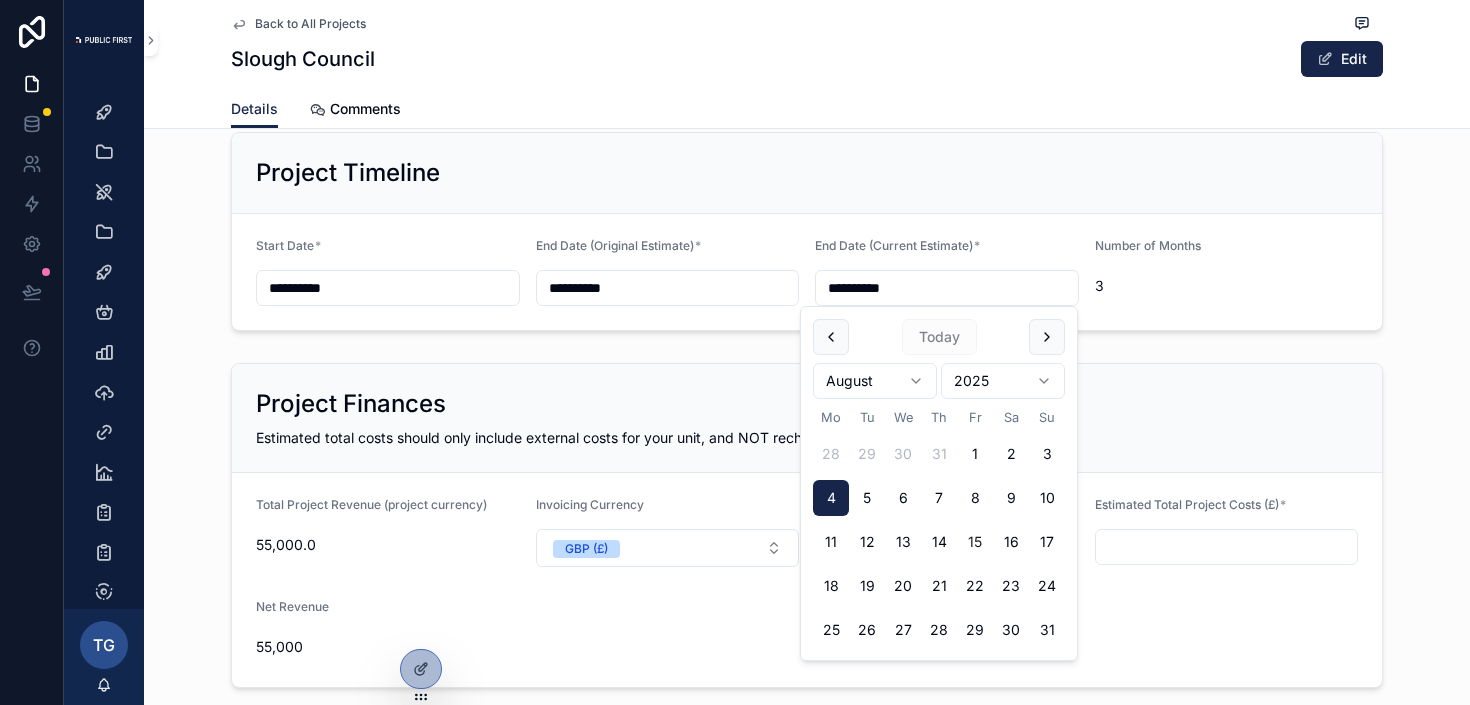 click on "15" at bounding box center [975, 542] 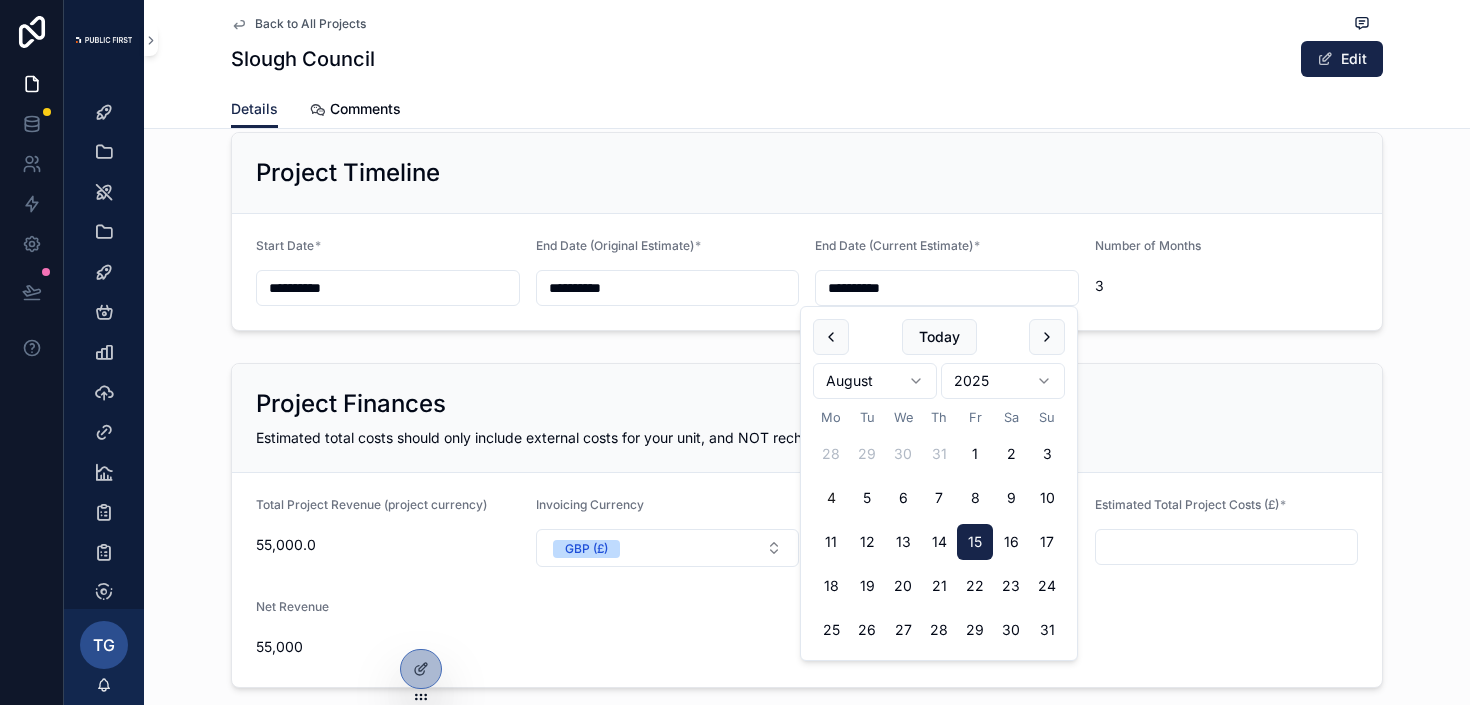 click on "Project Finances" at bounding box center [807, 404] 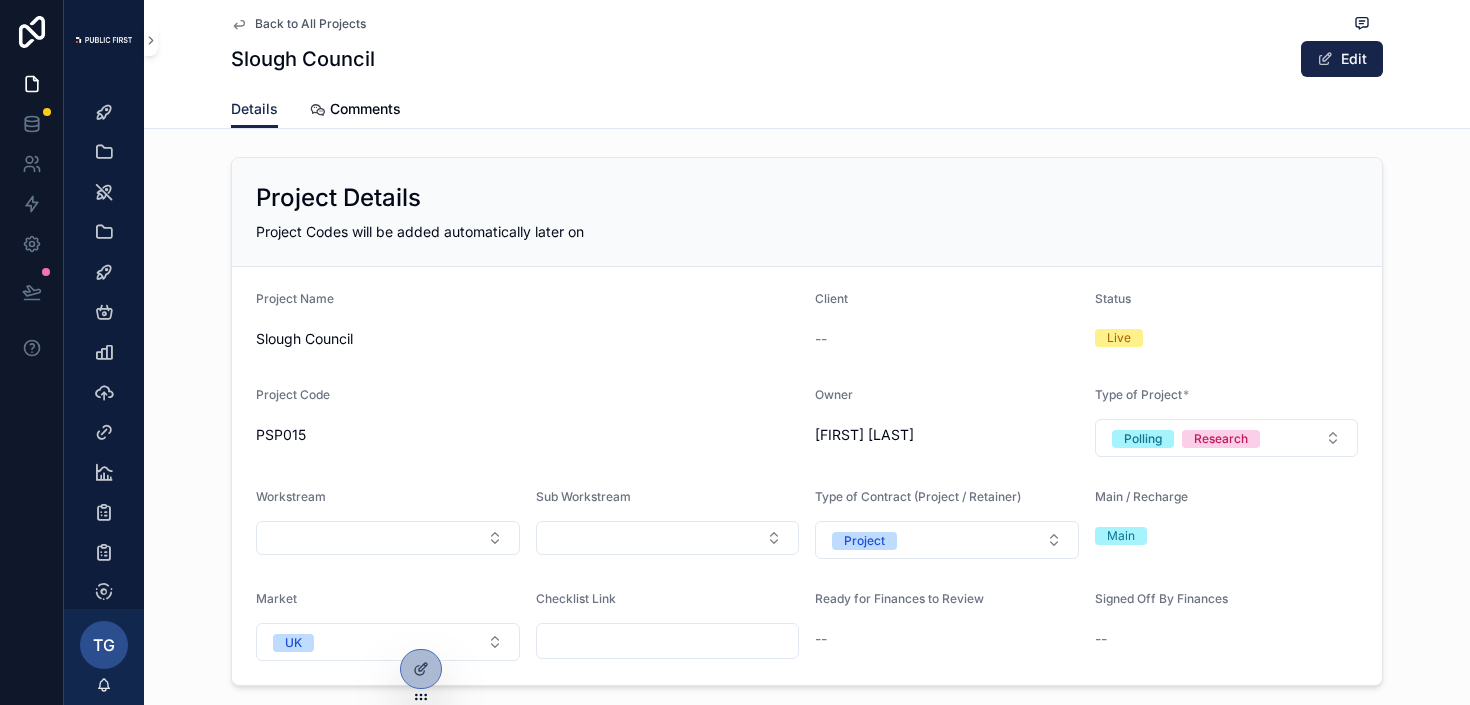 scroll, scrollTop: 0, scrollLeft: 0, axis: both 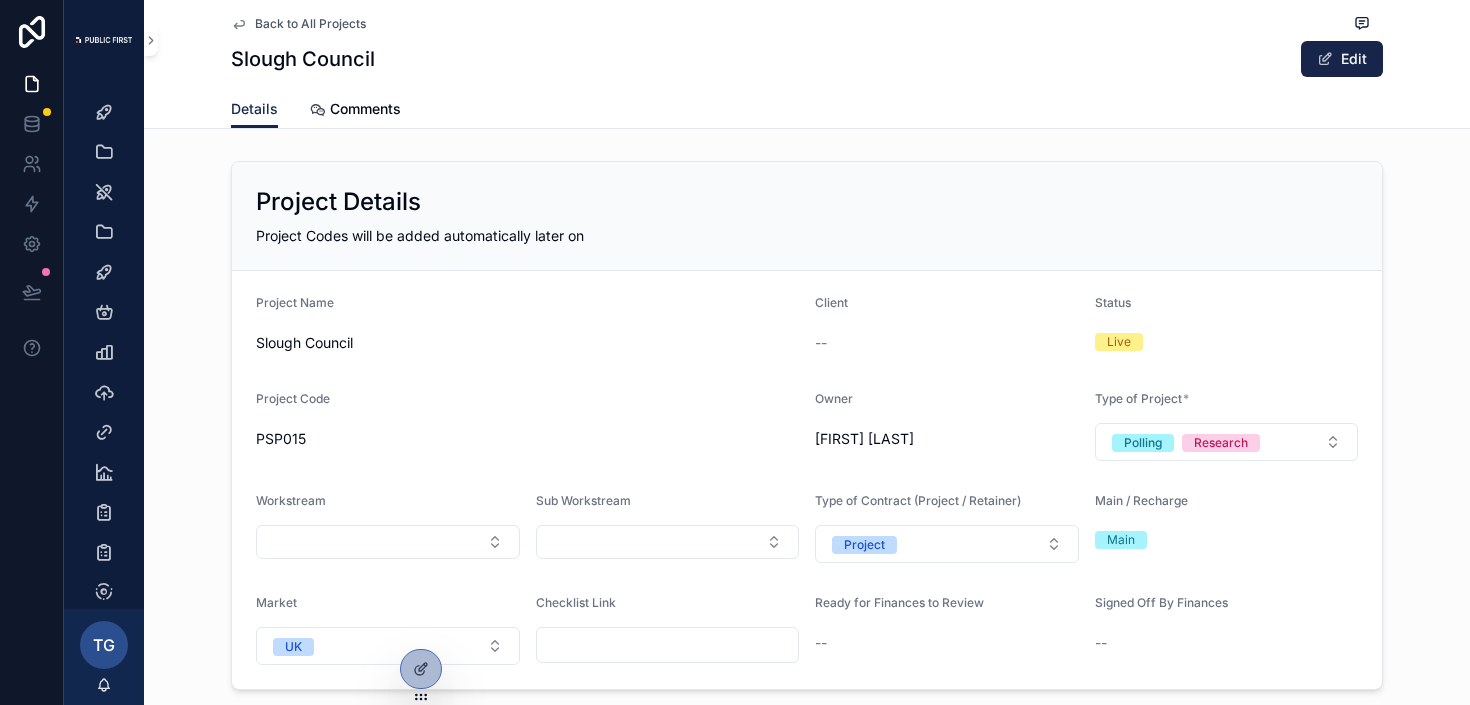click on "PSP015" at bounding box center [527, 439] 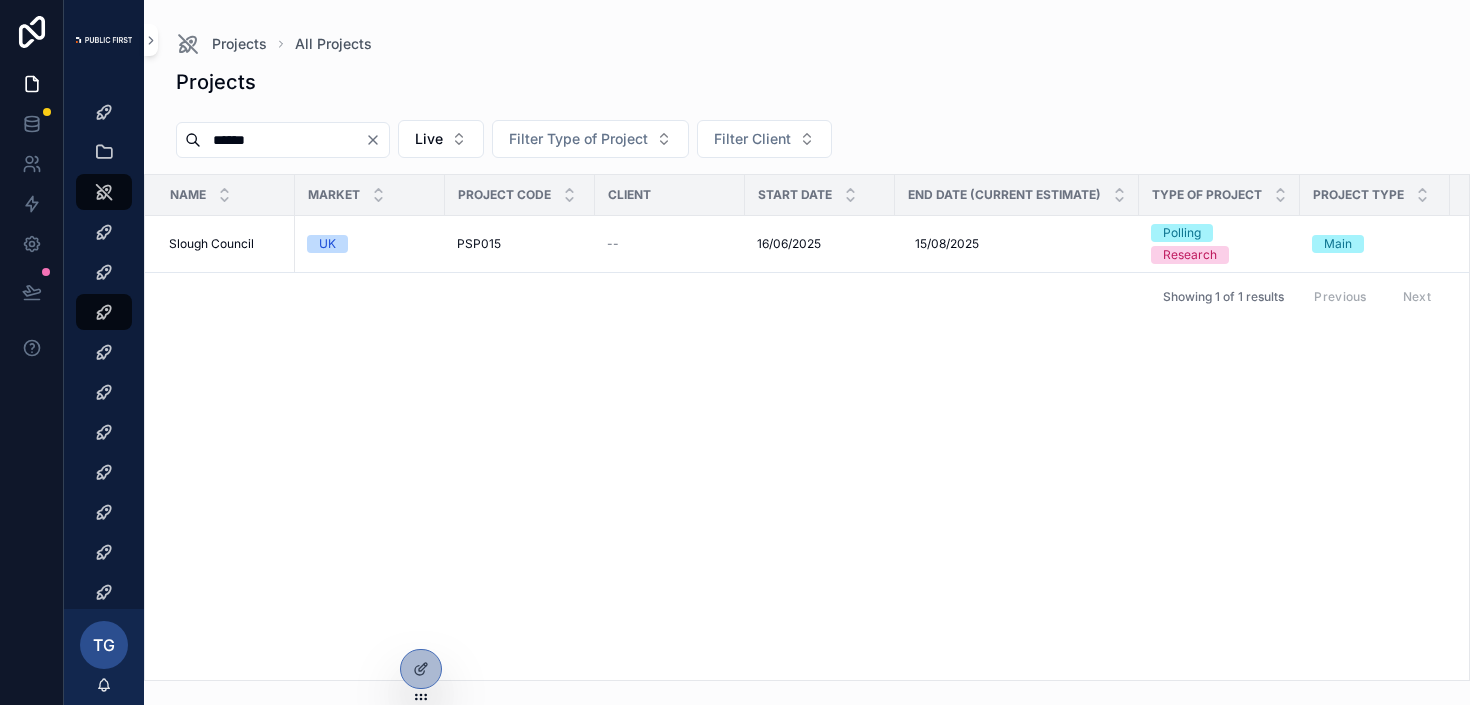click on "******" at bounding box center (283, 140) 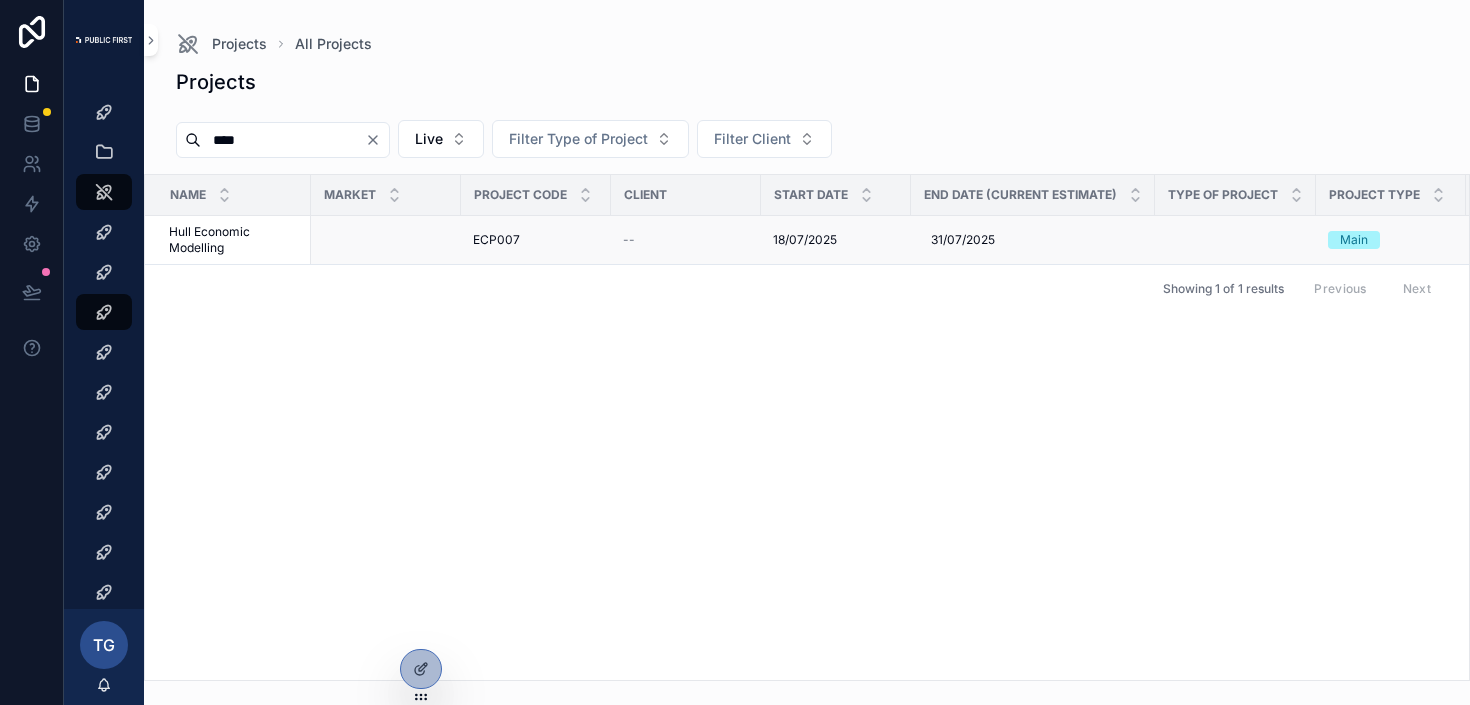 type on "****" 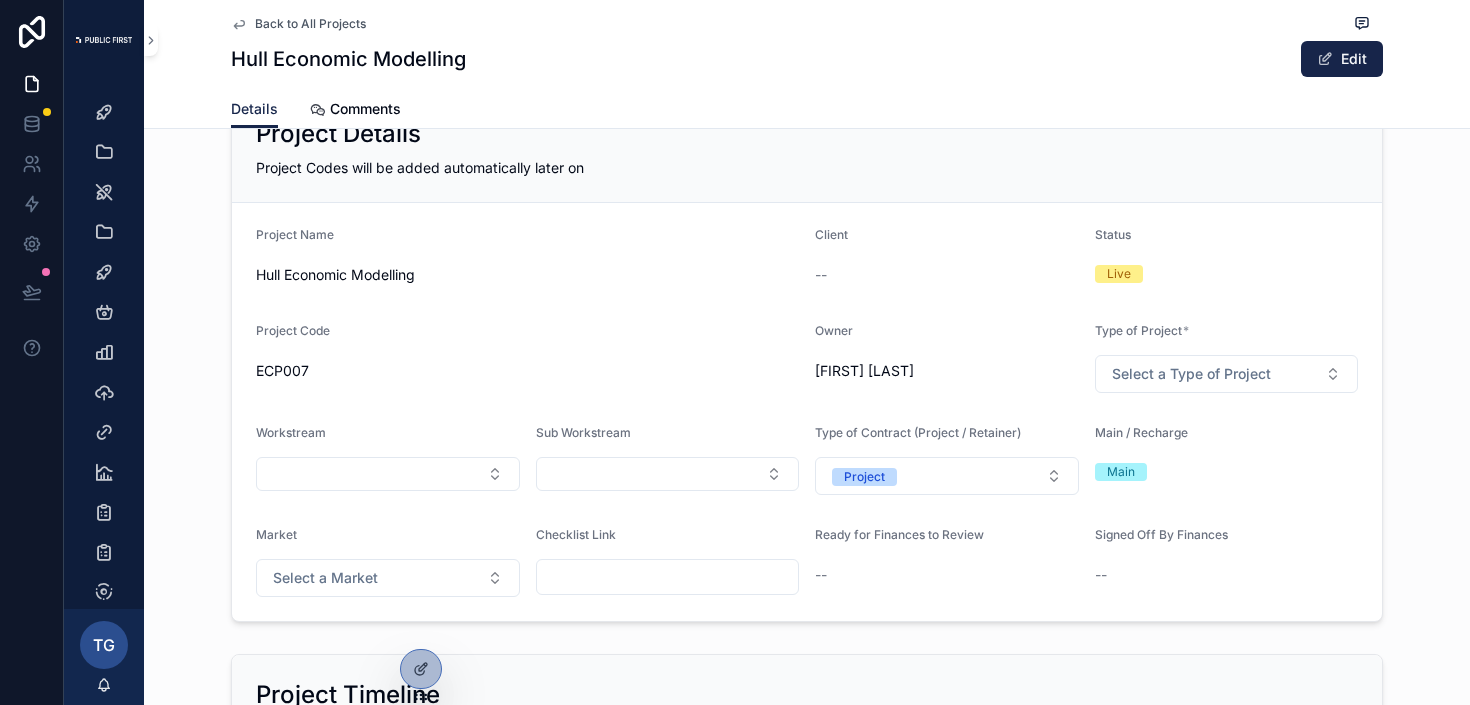 scroll, scrollTop: 83, scrollLeft: 0, axis: vertical 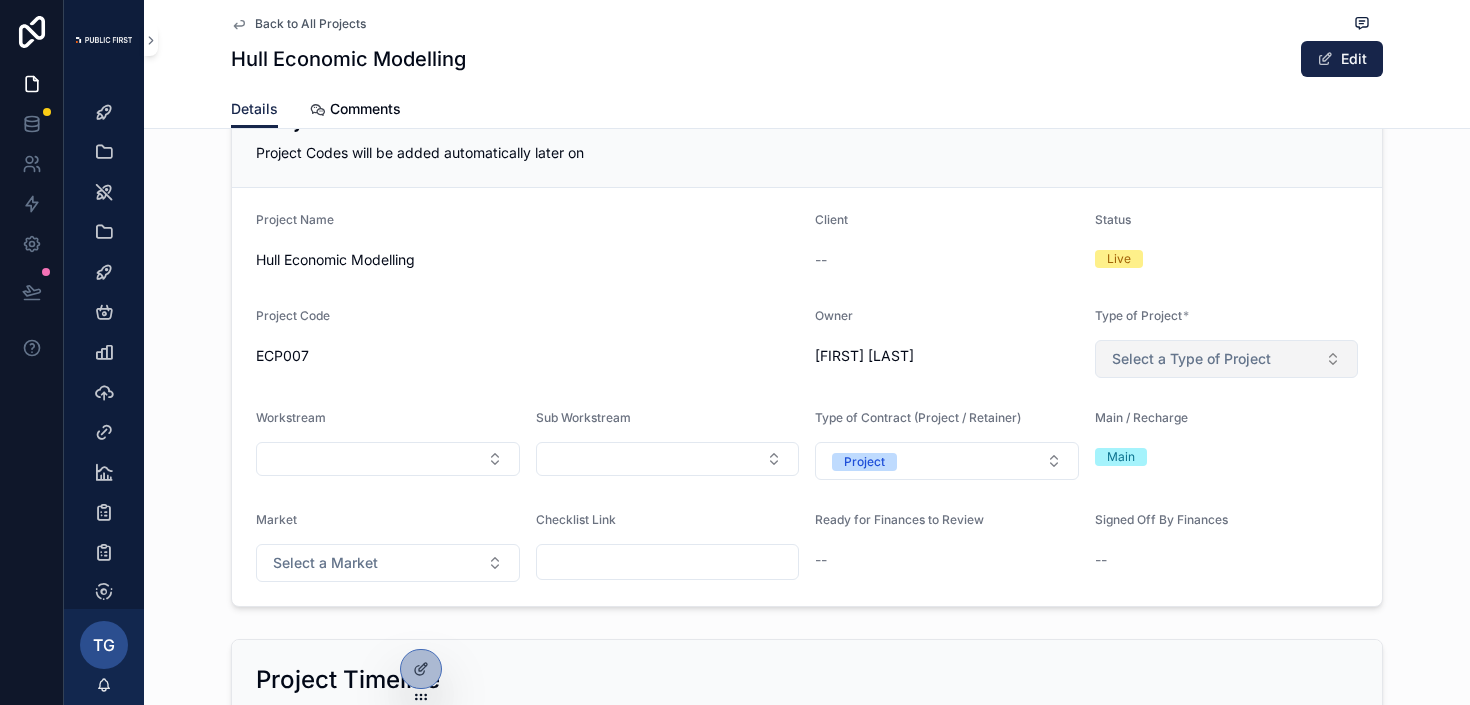 click on "Select a Type of Project" at bounding box center [1191, 359] 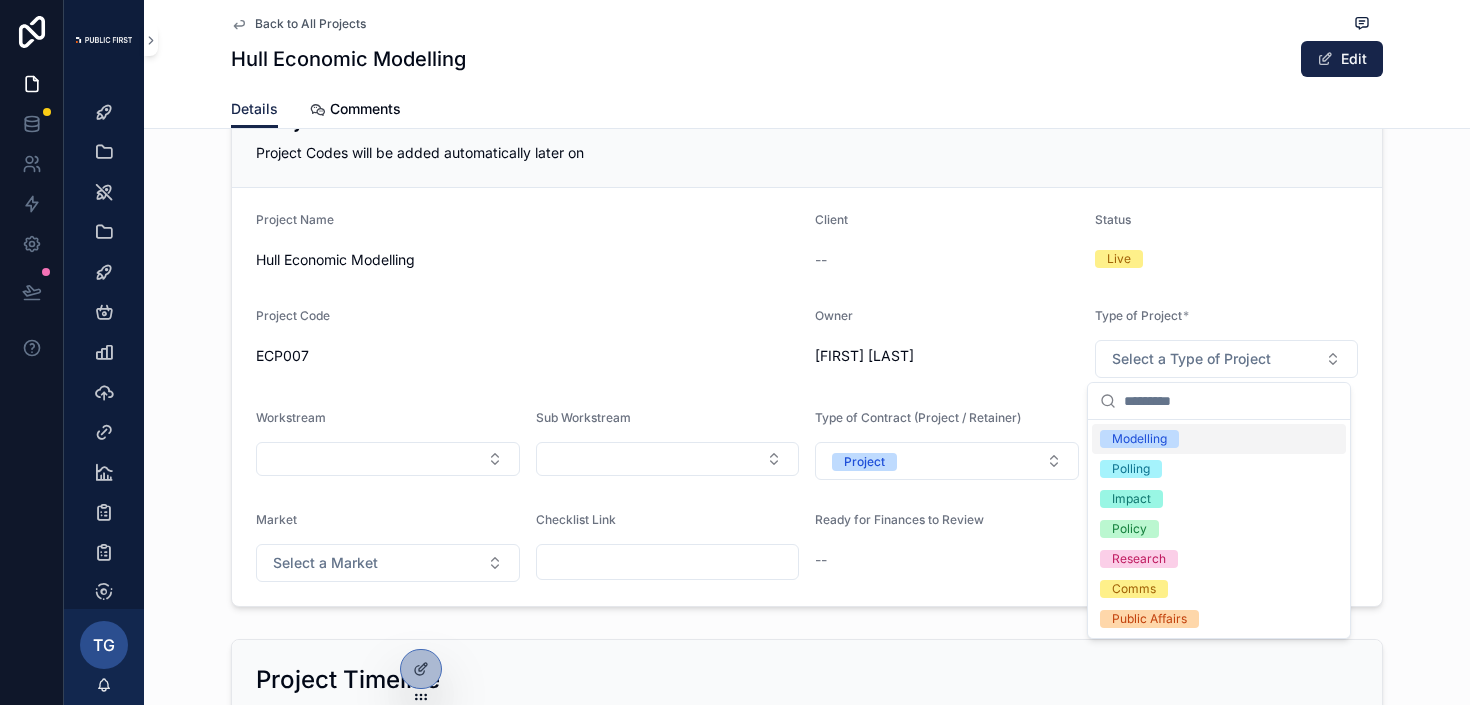 click on "Modelling" at bounding box center [1139, 439] 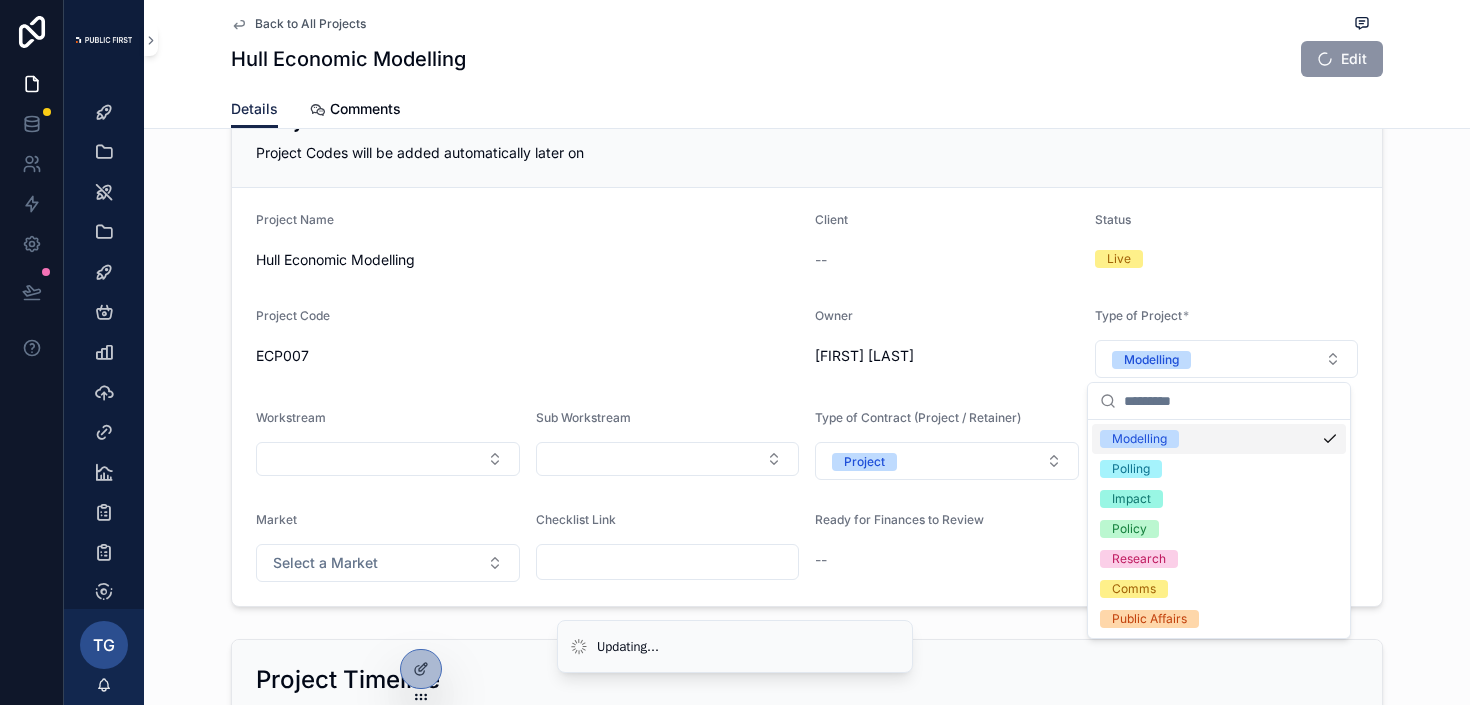 click on "Project Name Hull Economic Modelling Client -- Status Live Project Code ECP007 Owner [FIRST] [LAST] Type of Project * Modelling Workstream Sub Workstream Type of Contract (Project / Retainer) Project Main / Recharge Main Market Select a Market Checklist Link Ready for Finances to Review -- Signed Off By Finances --" at bounding box center (807, 397) 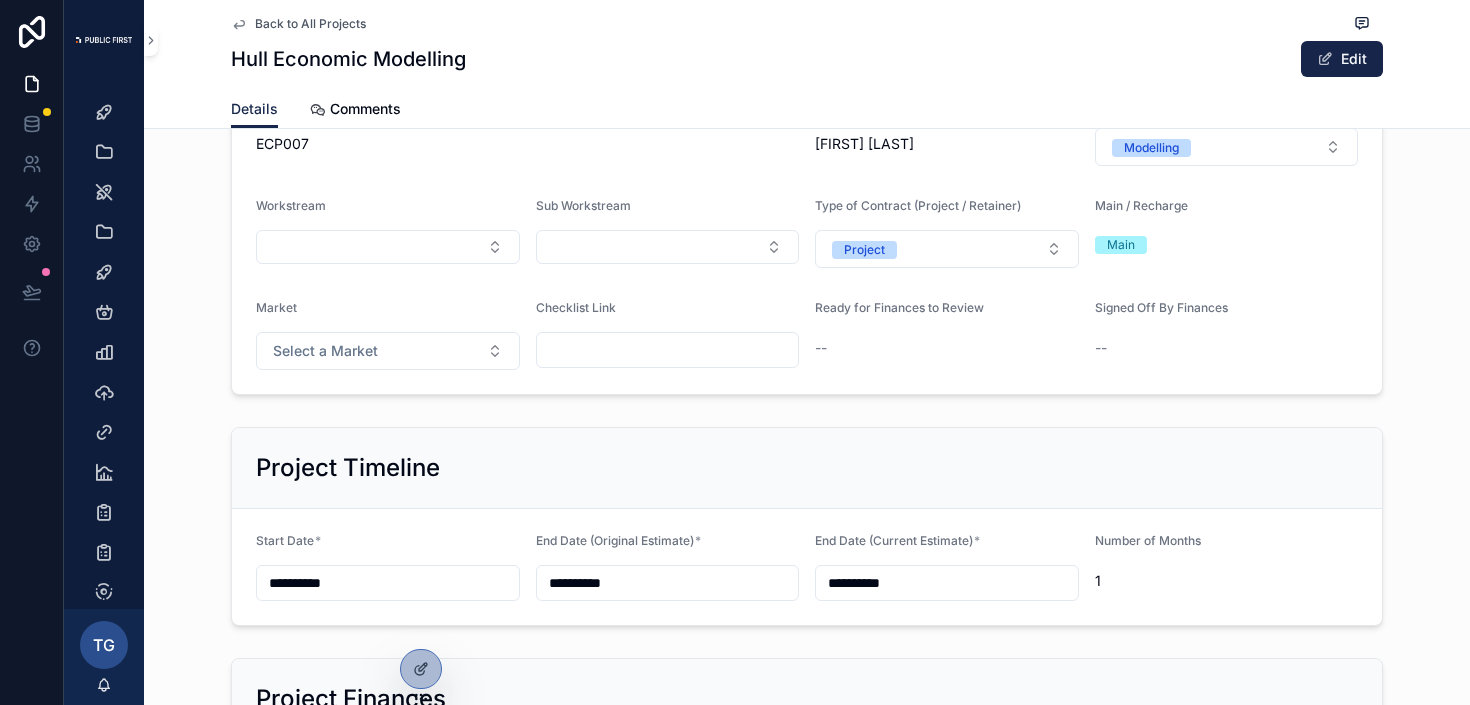 scroll, scrollTop: 318, scrollLeft: 0, axis: vertical 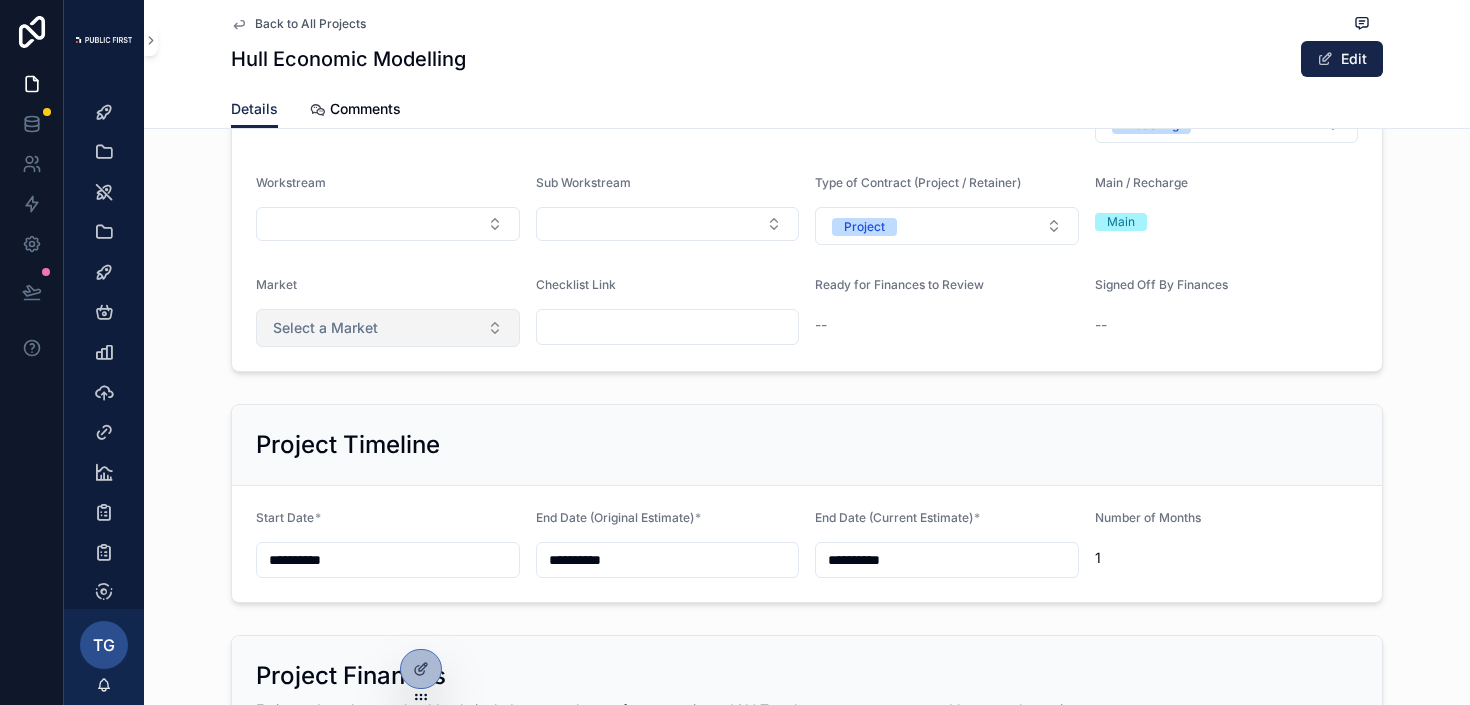 click on "Select a Market" at bounding box center (388, 328) 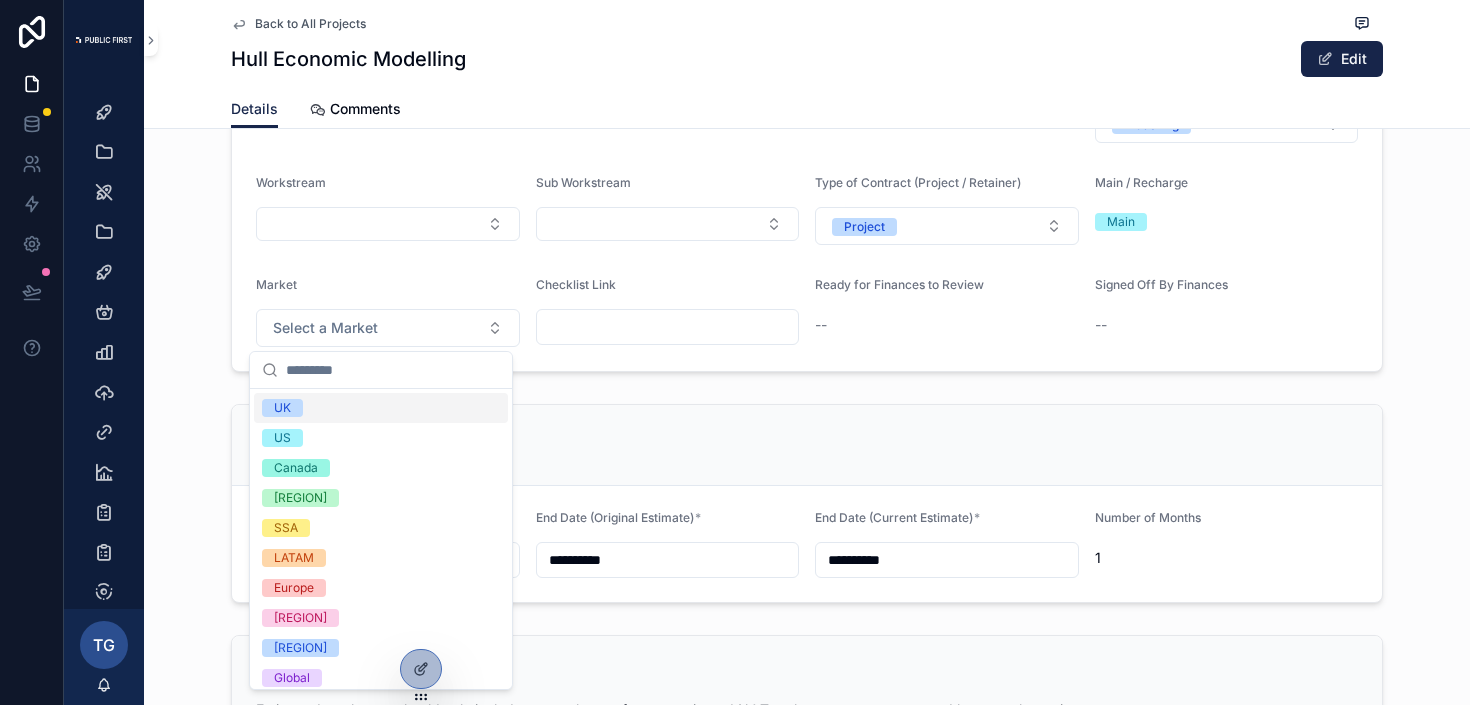click on "UK" at bounding box center (282, 408) 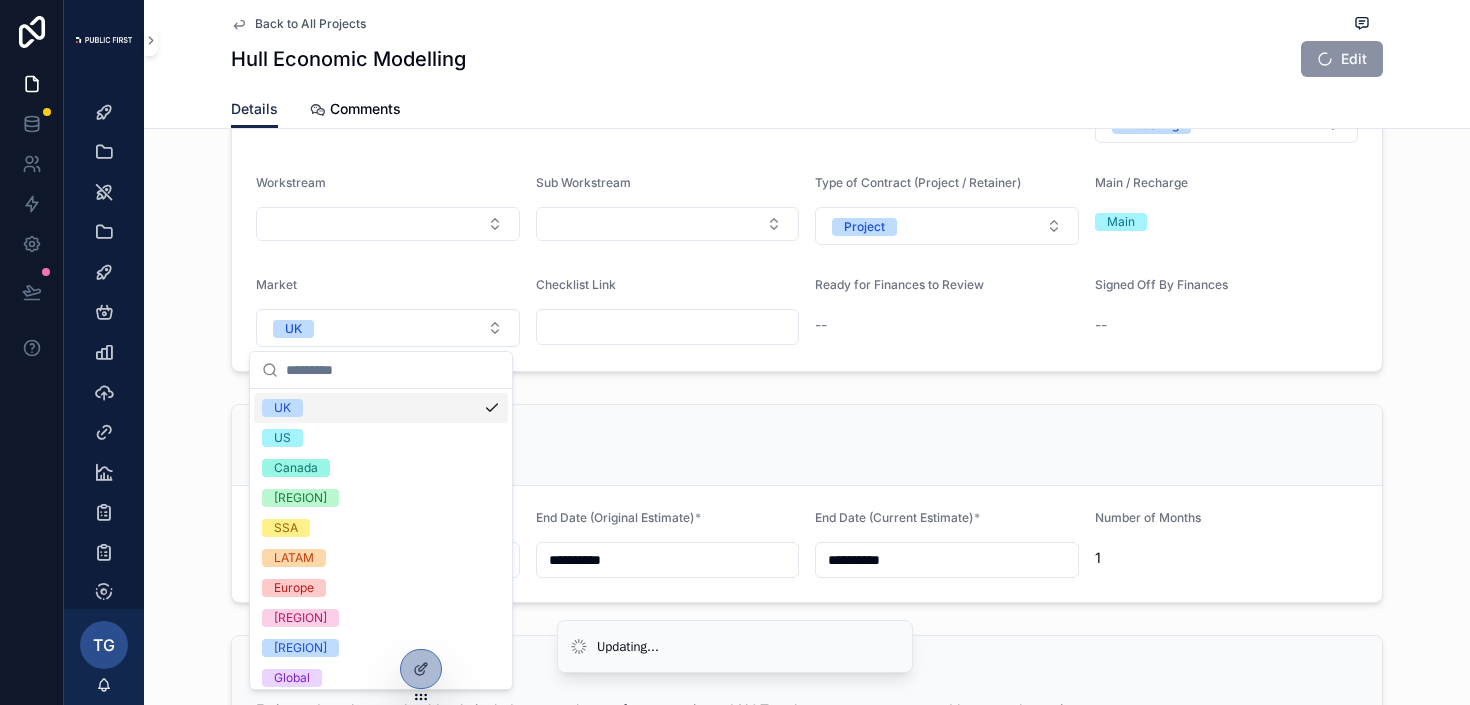click on "**********" at bounding box center (807, 1682) 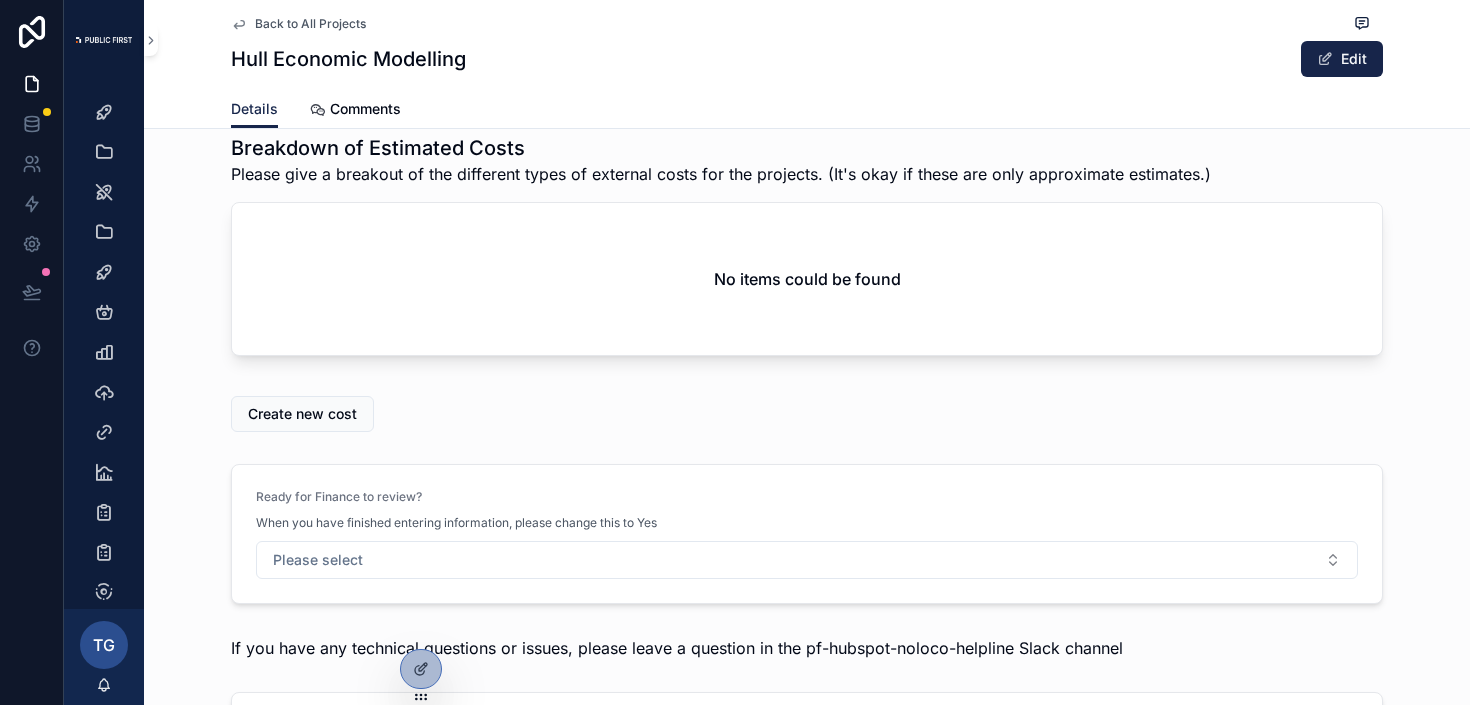 scroll, scrollTop: 3271, scrollLeft: 0, axis: vertical 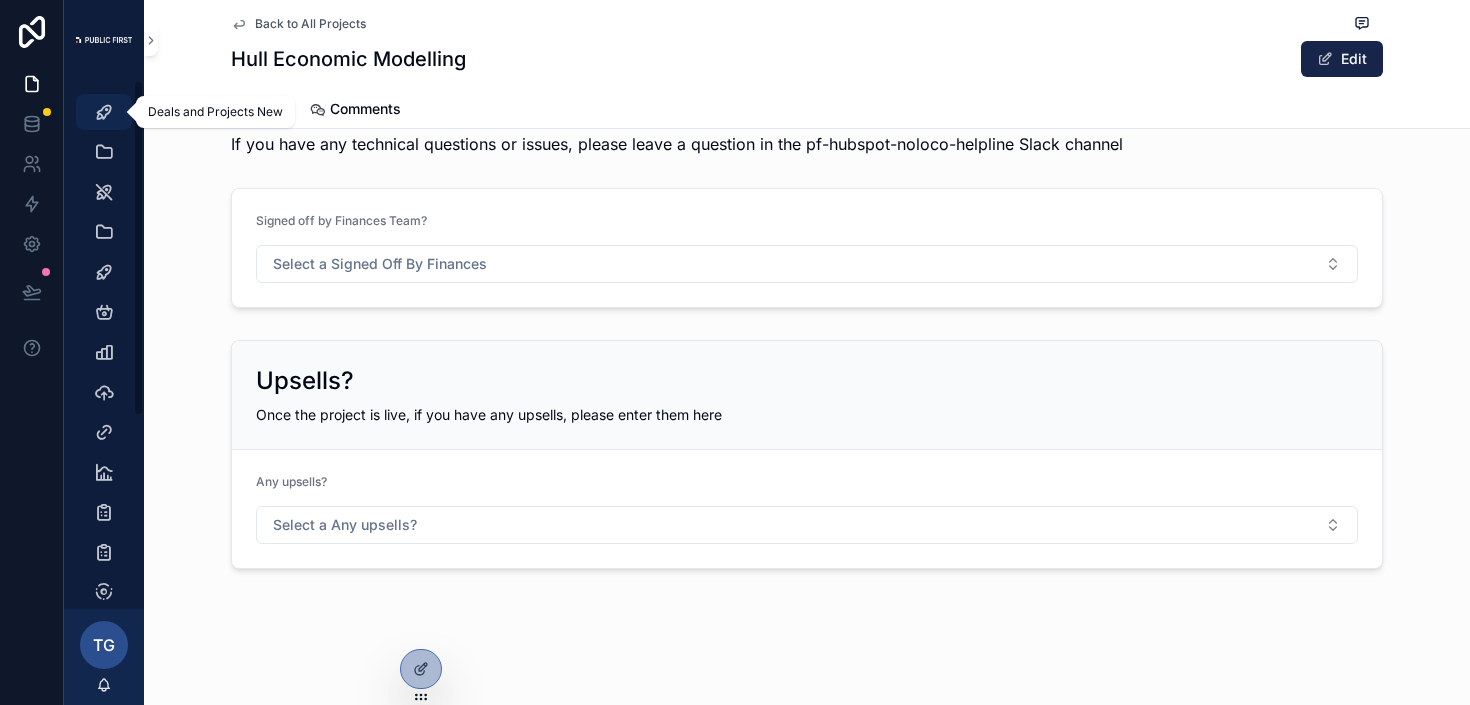 click at bounding box center [104, 112] 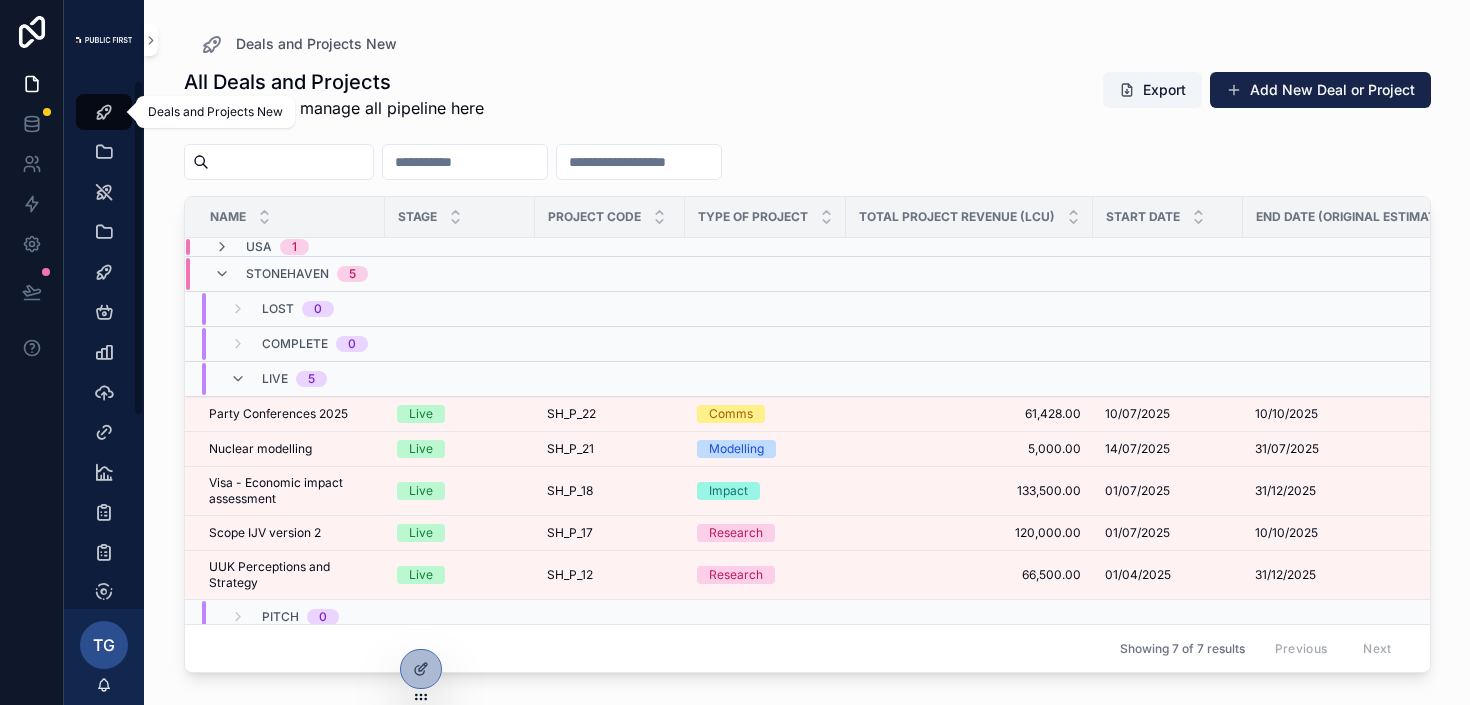 scroll, scrollTop: 0, scrollLeft: 0, axis: both 